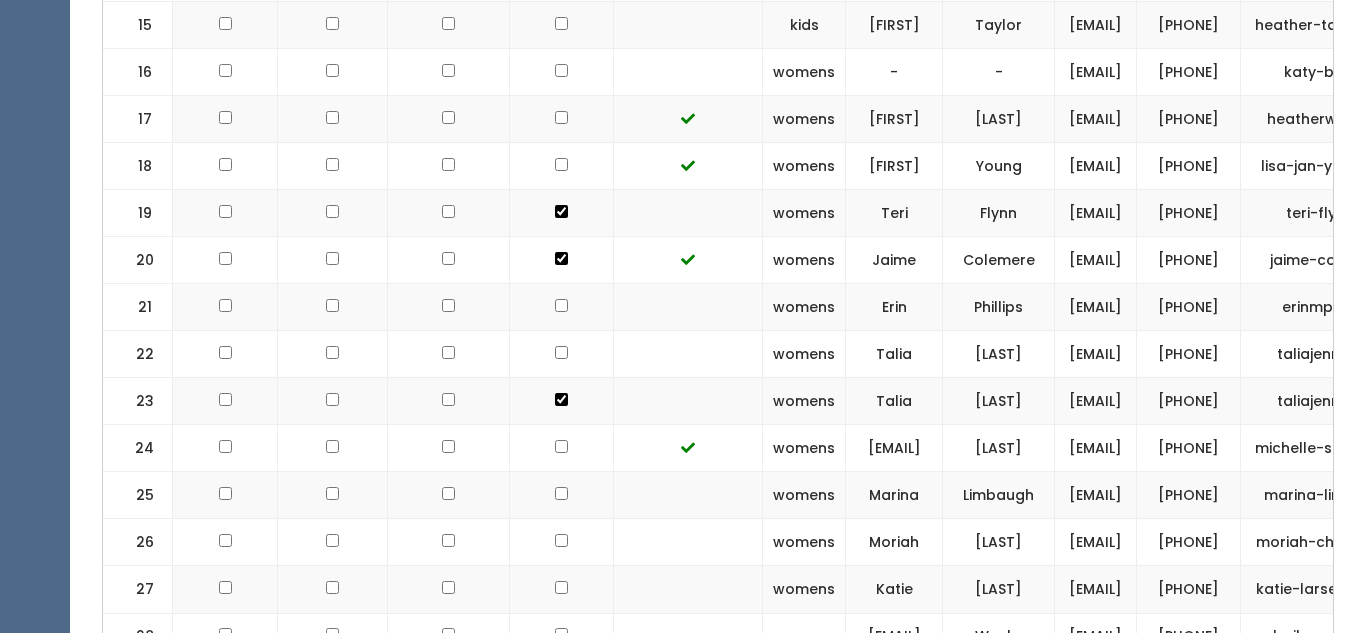 scroll, scrollTop: 0, scrollLeft: 0, axis: both 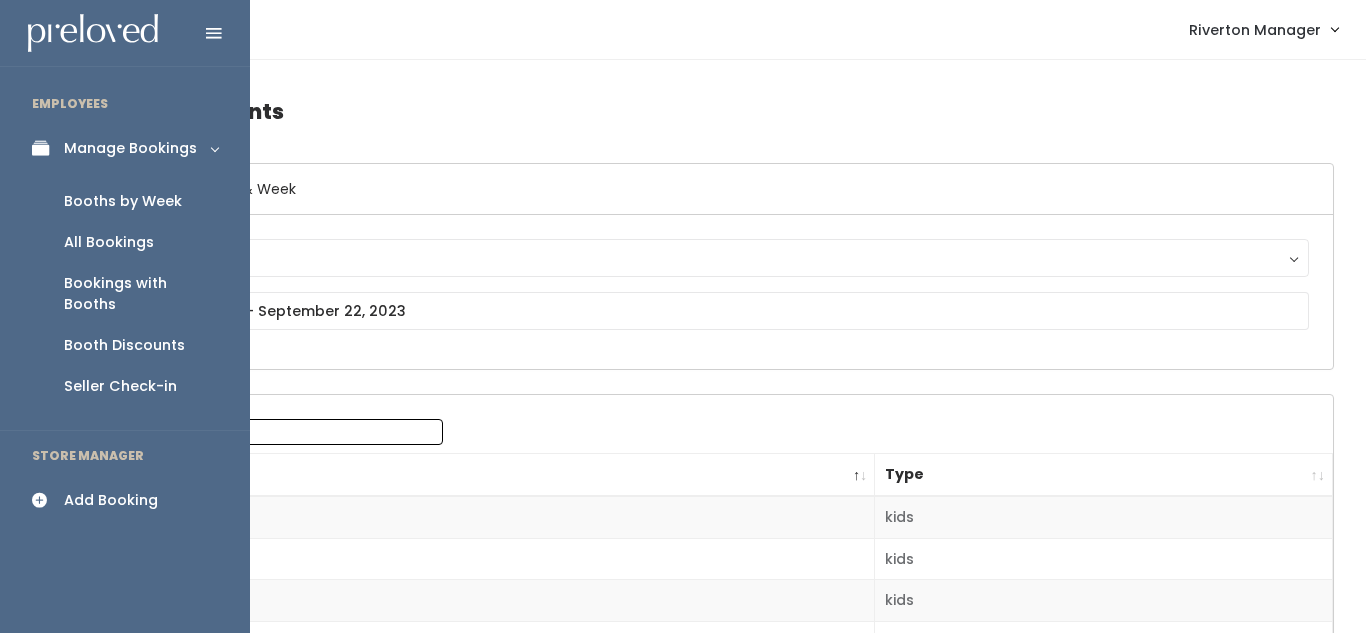 click on "Booths by Week" at bounding box center (123, 201) 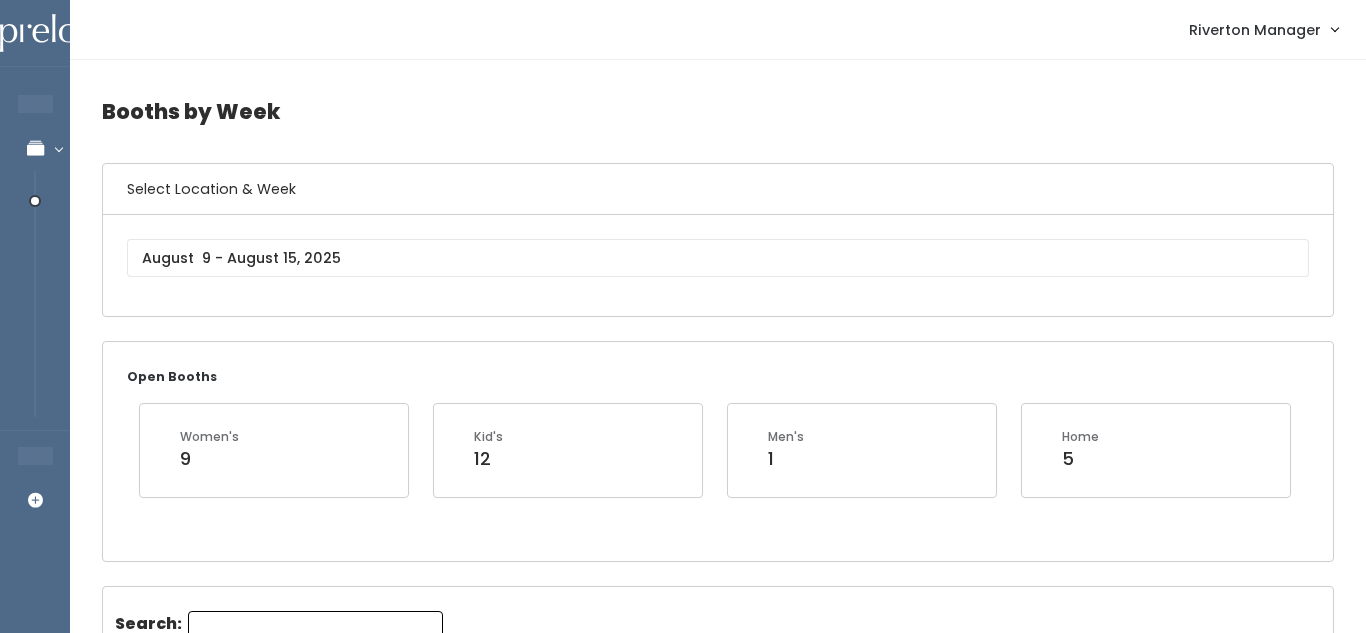 scroll, scrollTop: 0, scrollLeft: 0, axis: both 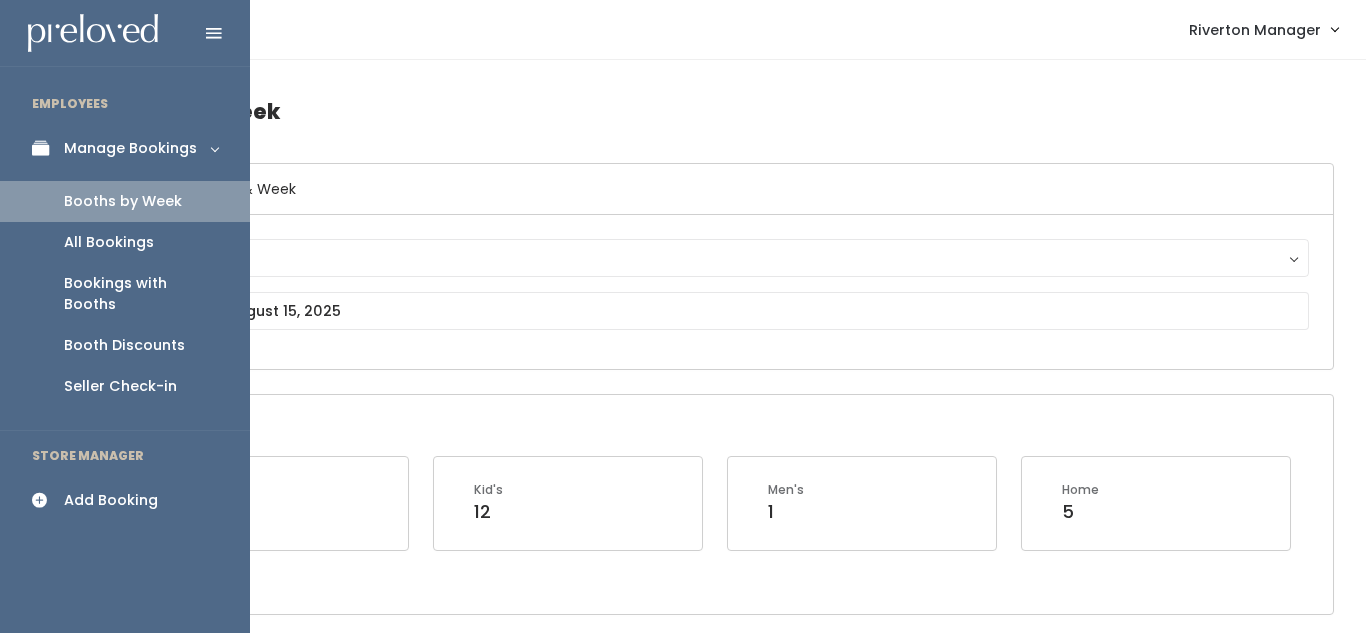 click at bounding box center [46, 500] 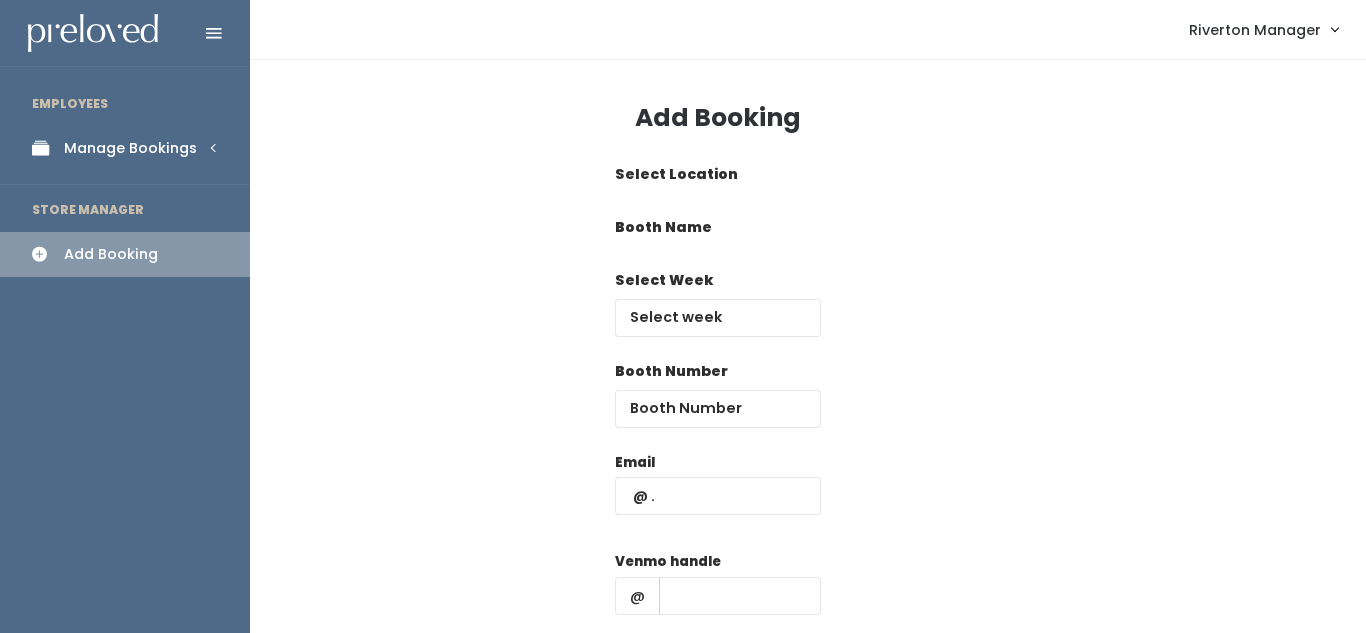 scroll, scrollTop: 0, scrollLeft: 0, axis: both 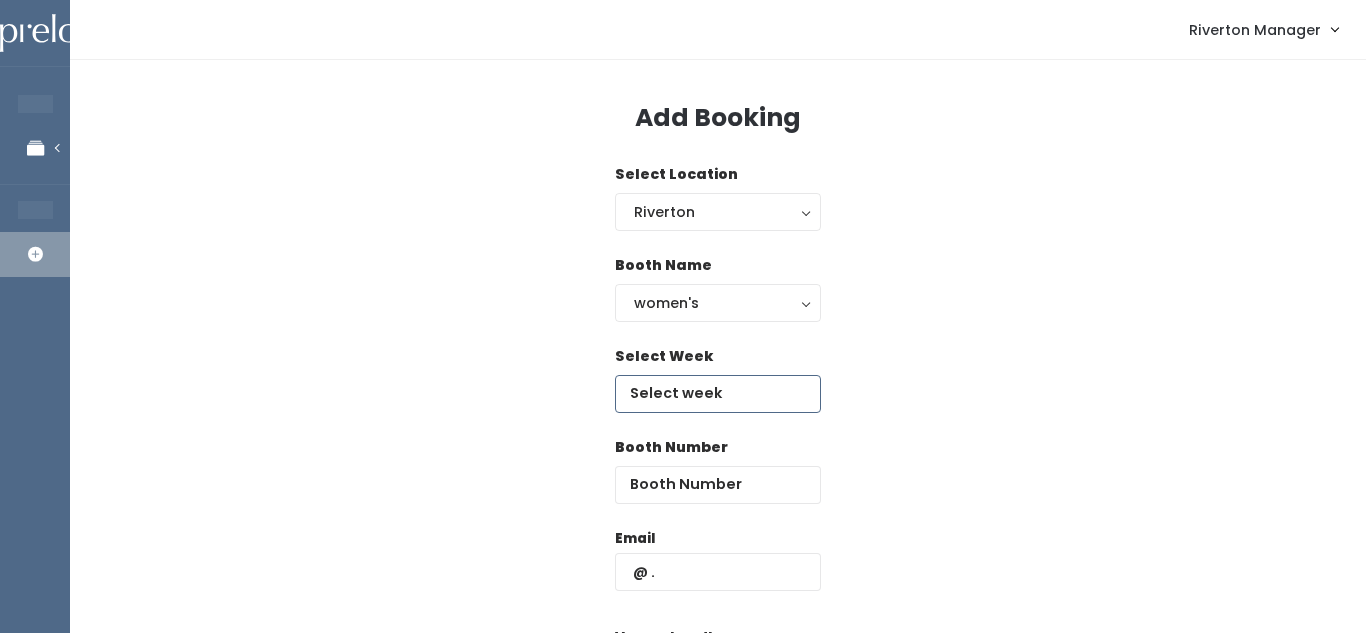 click at bounding box center [718, 394] 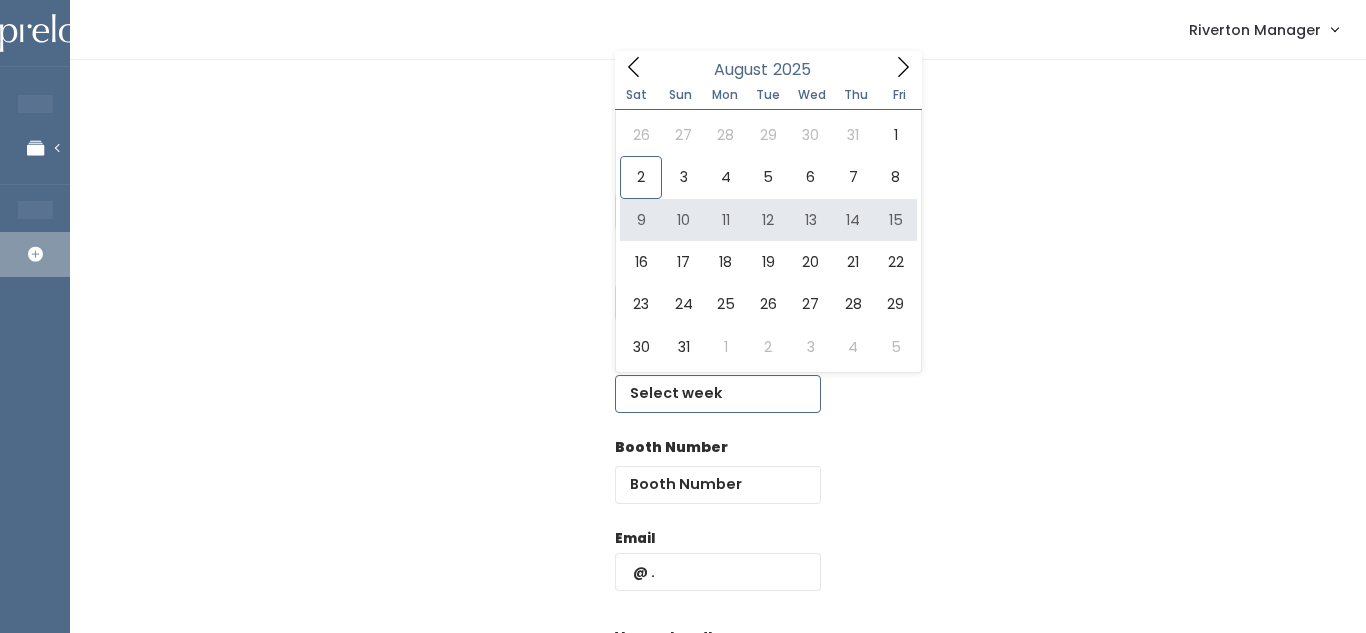 type on "[MONTH] [DAY] to [MONTH] [DAY]" 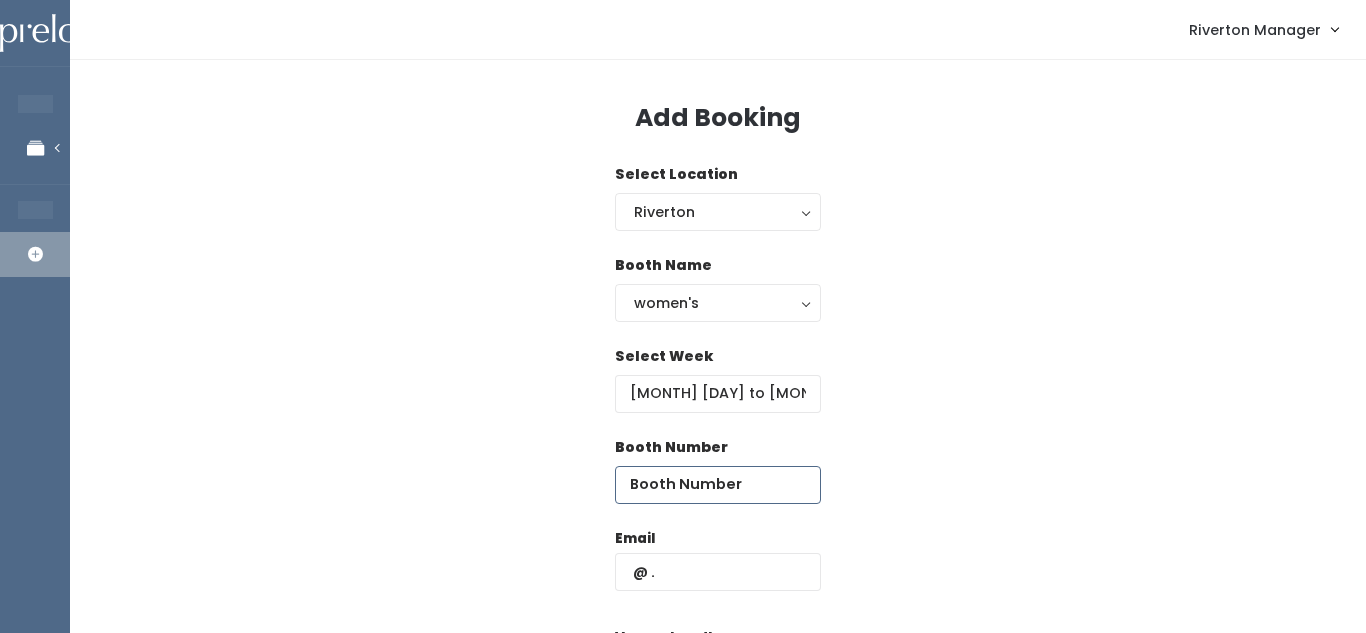 click at bounding box center [718, 485] 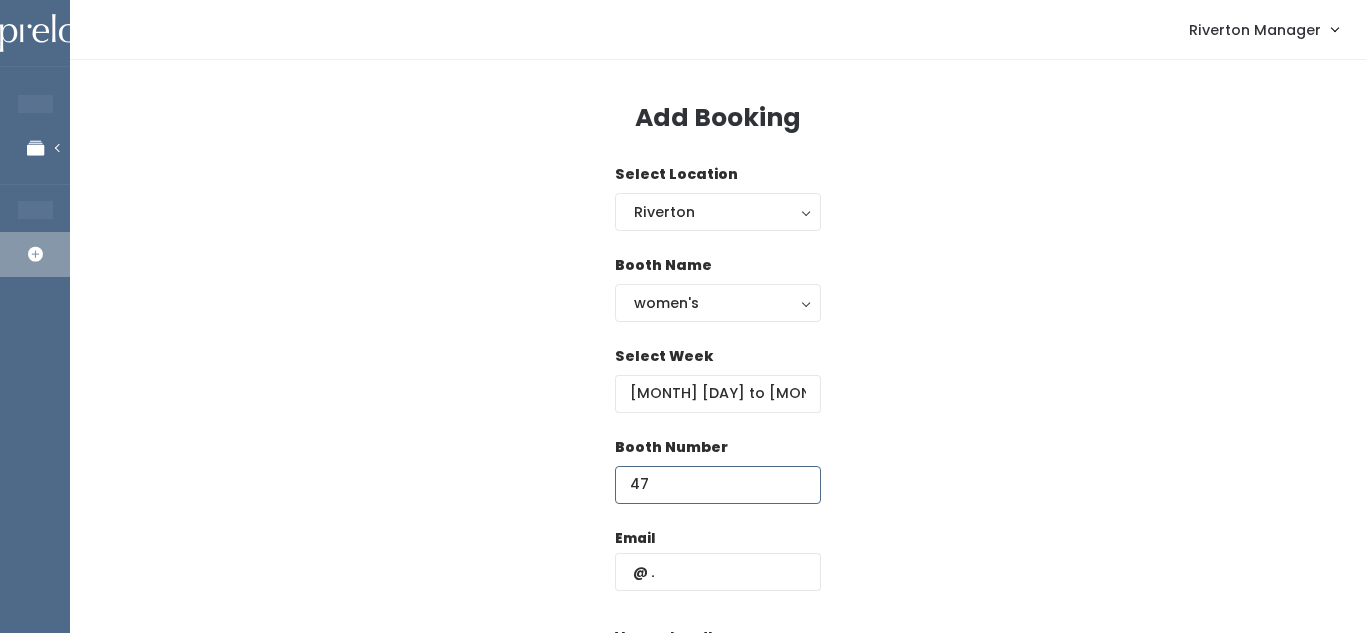 type on "47" 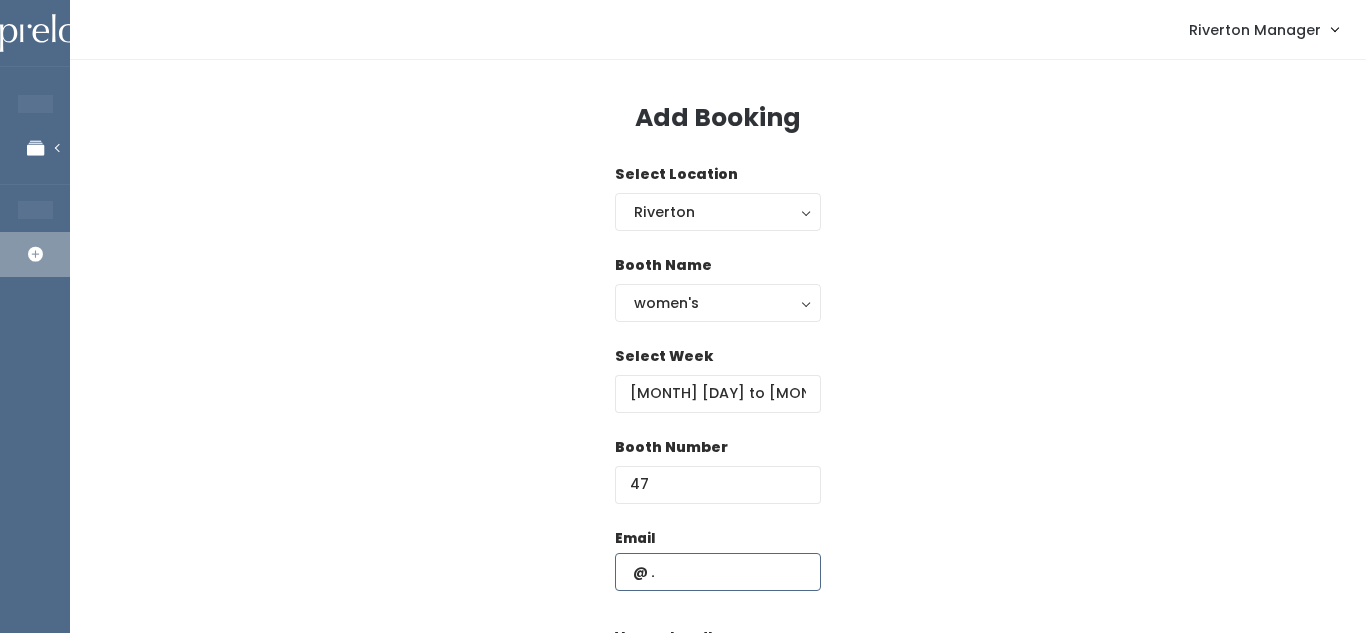 click at bounding box center [718, 572] 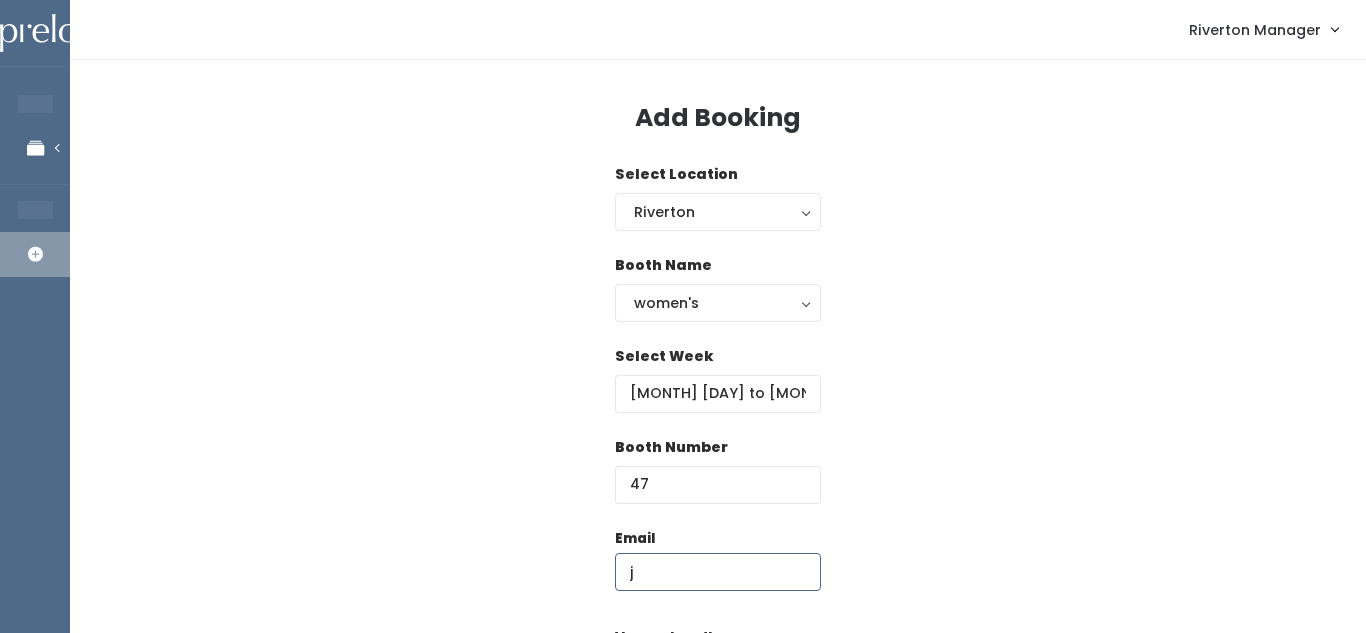 type on "jennprusse@yahoo.com" 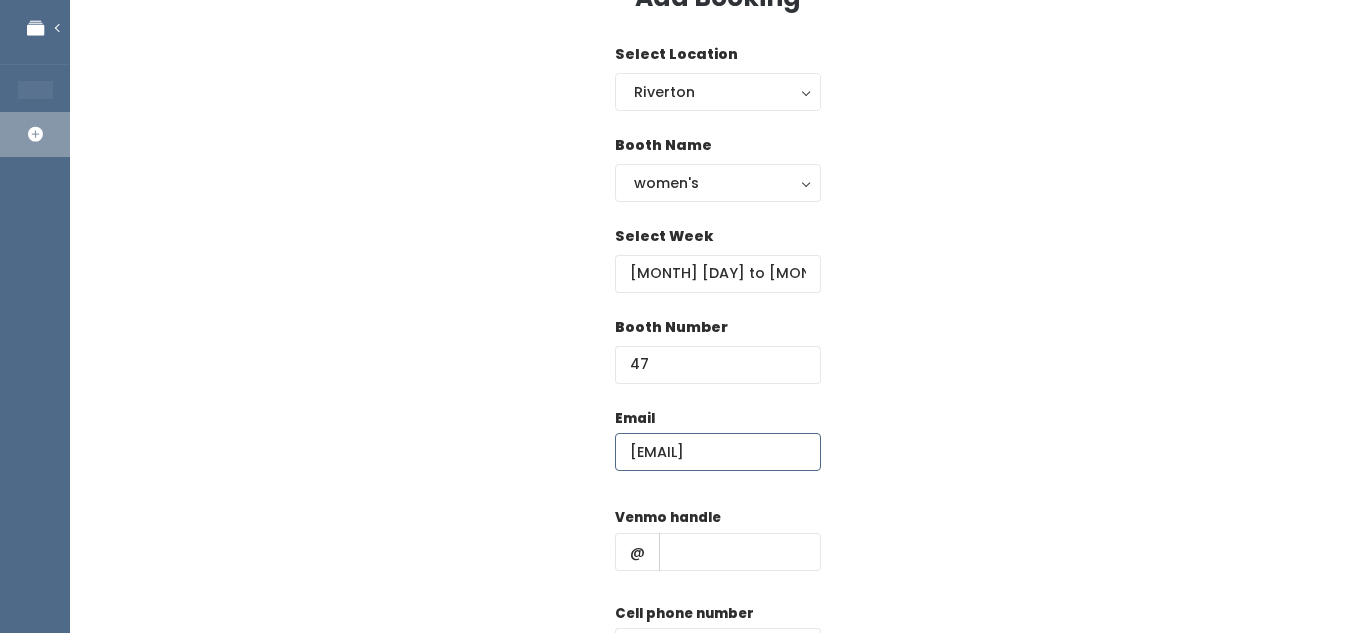 scroll, scrollTop: 122, scrollLeft: 0, axis: vertical 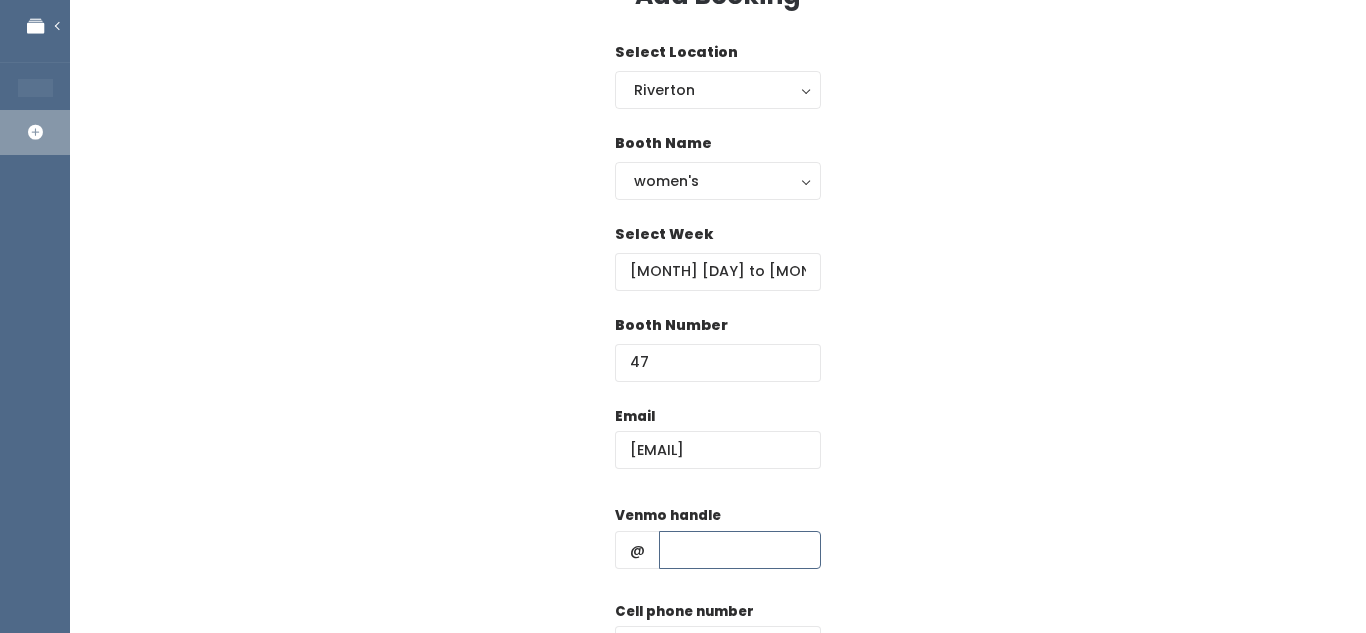 click at bounding box center (740, 550) 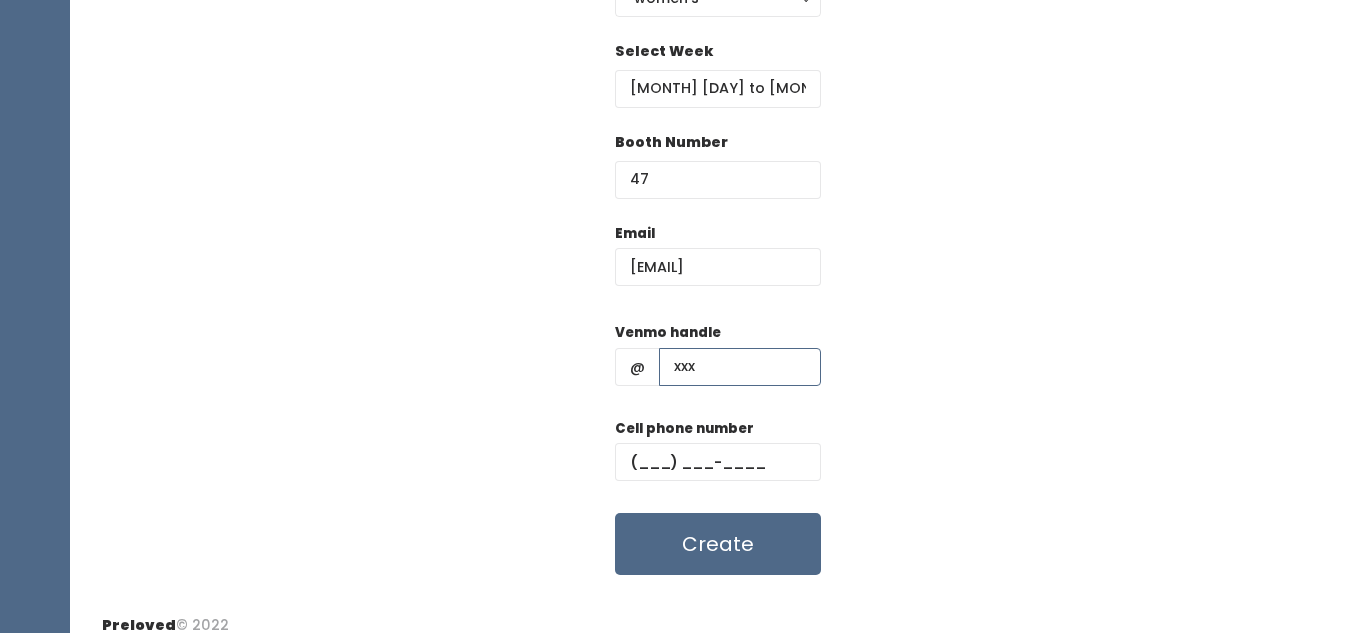 scroll, scrollTop: 324, scrollLeft: 0, axis: vertical 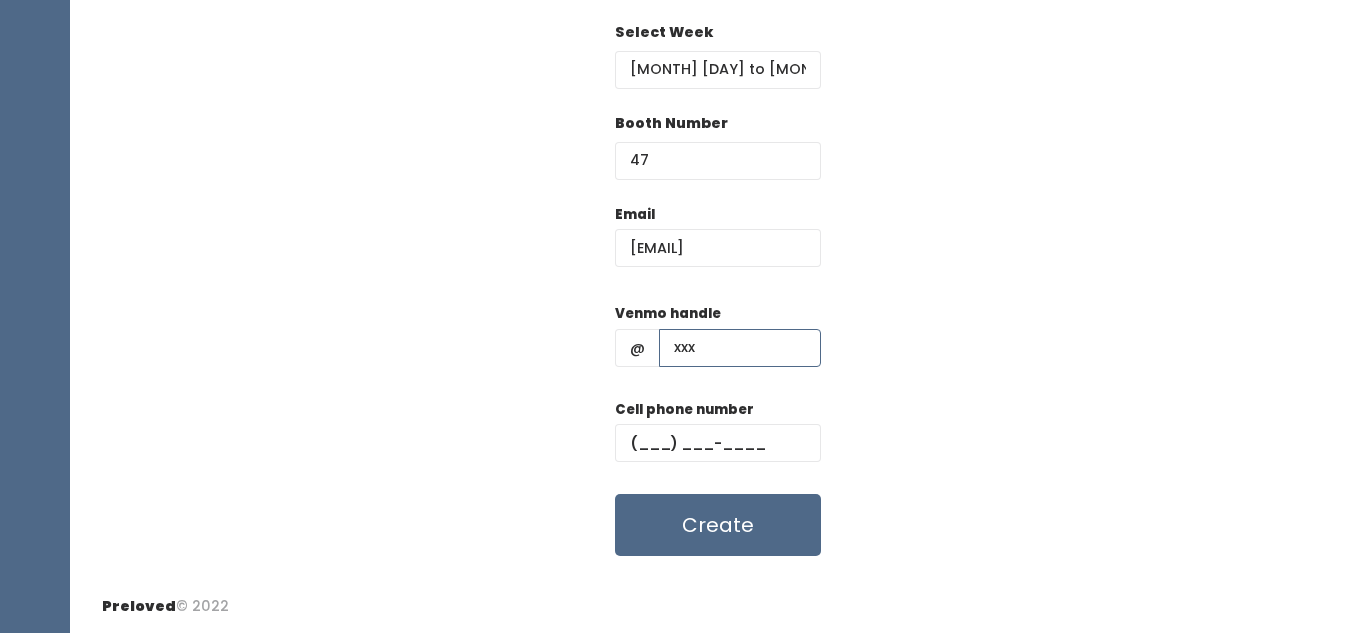 type on "xxx" 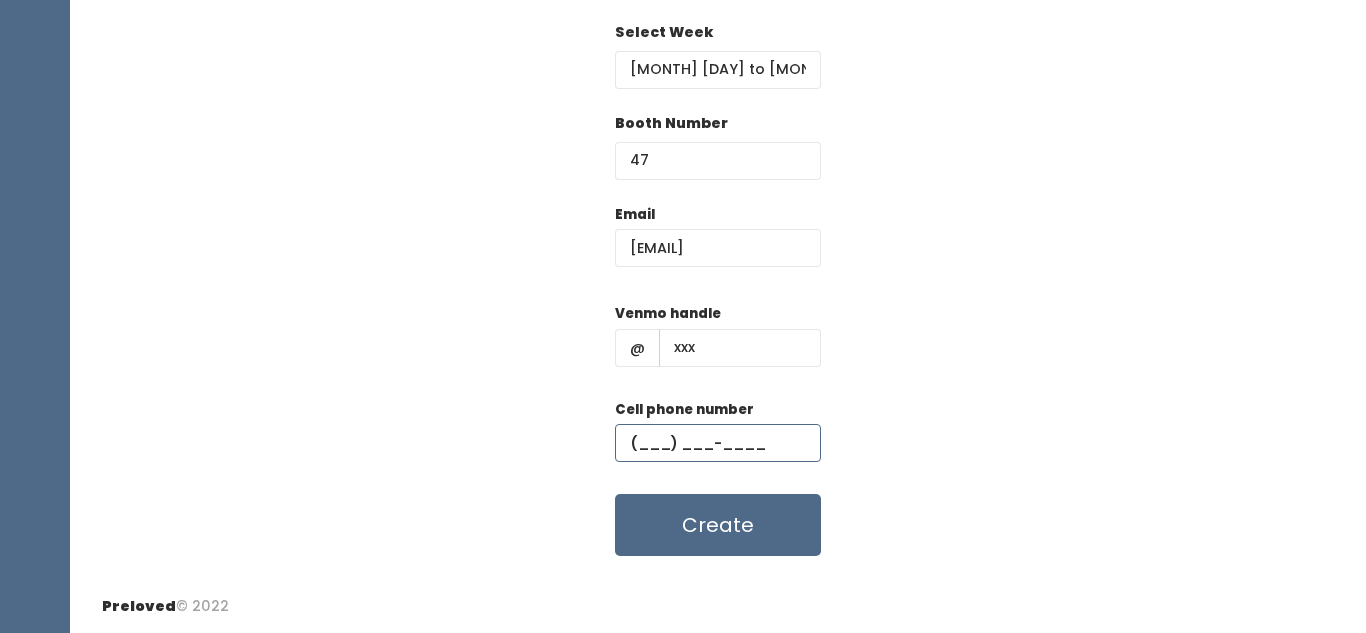 click at bounding box center [718, 443] 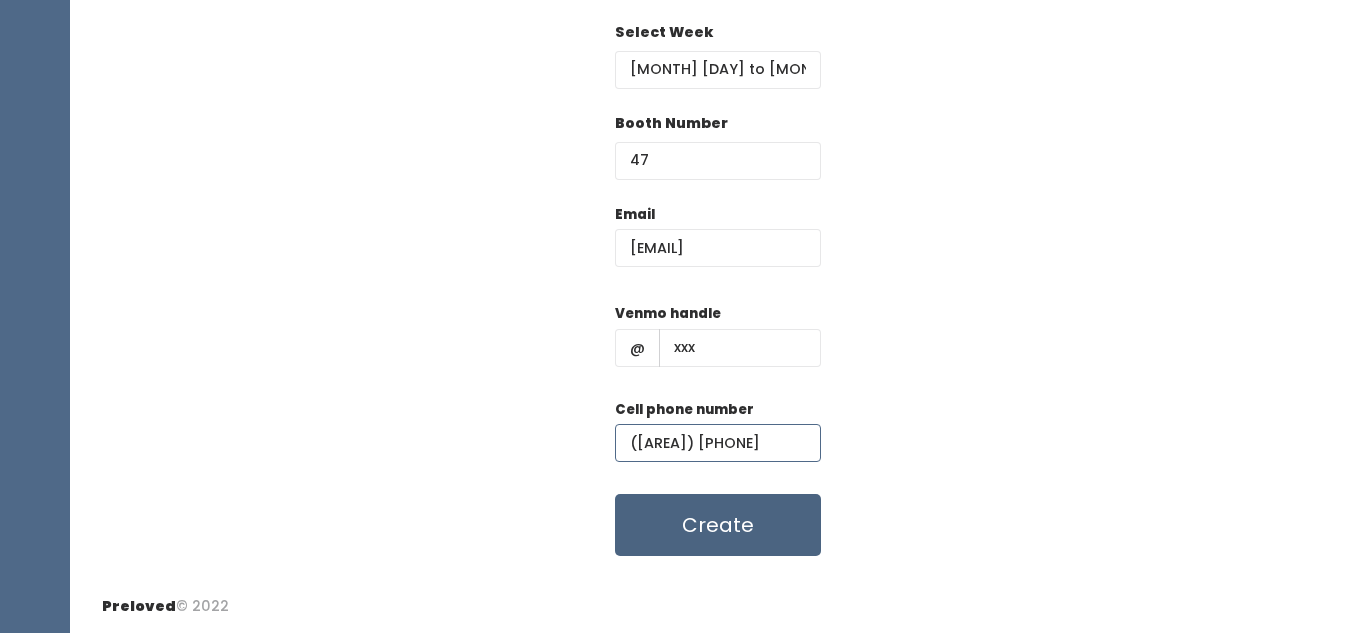 type on "(111) 111-1111" 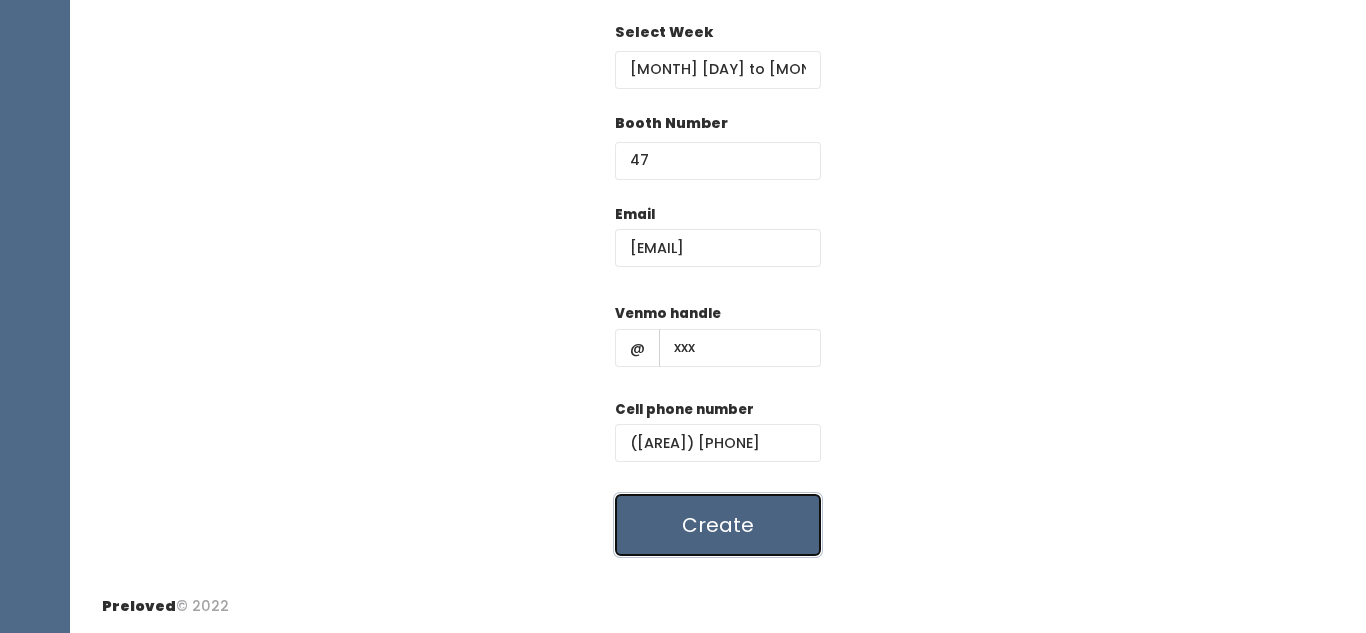 click on "Create" at bounding box center (718, 525) 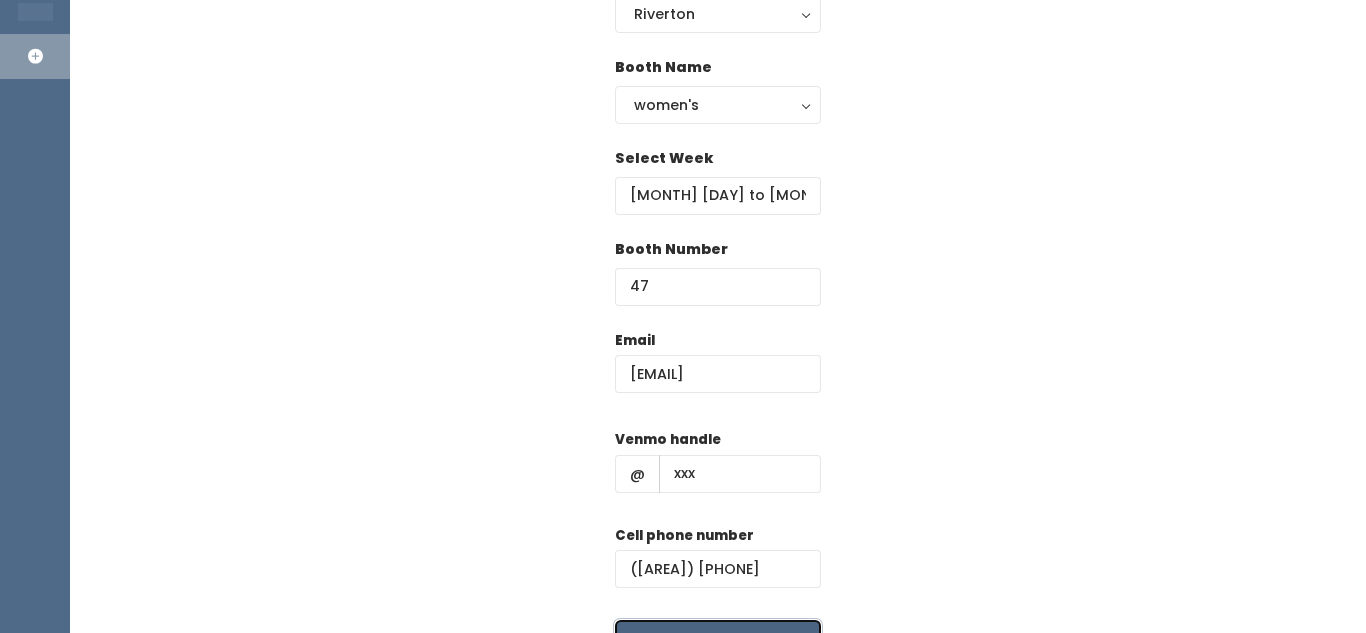 scroll, scrollTop: 203, scrollLeft: 0, axis: vertical 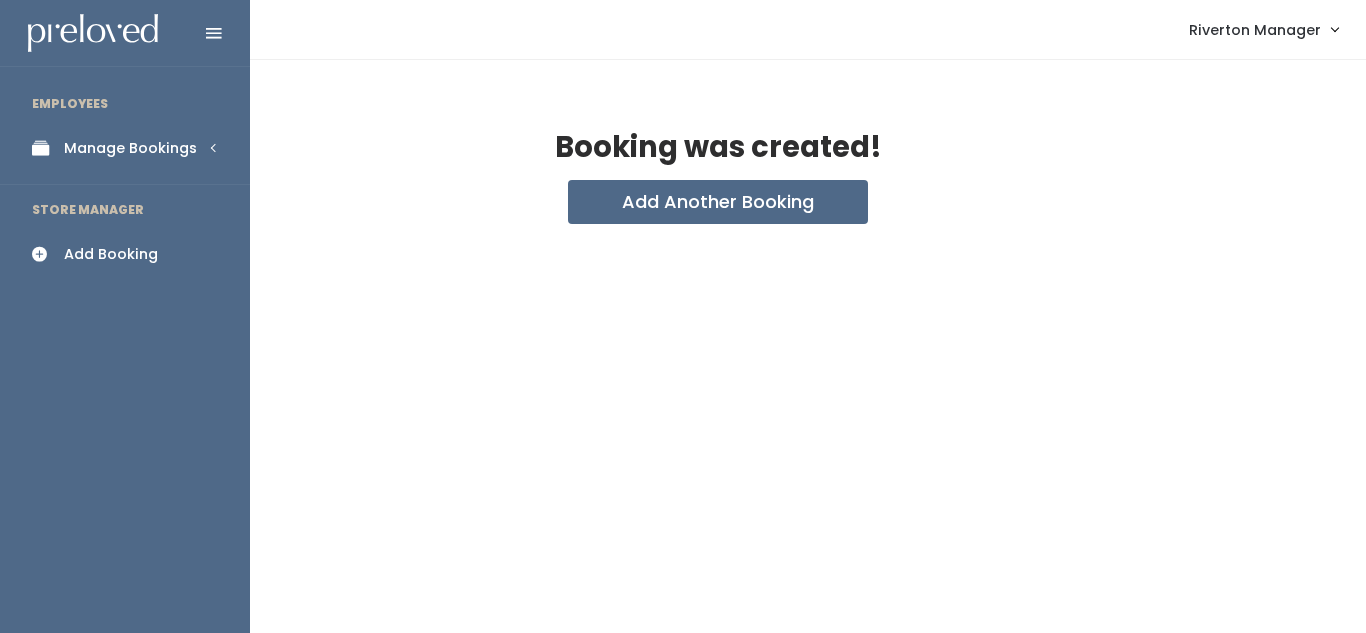 click on "Manage Bookings" at bounding box center (130, 148) 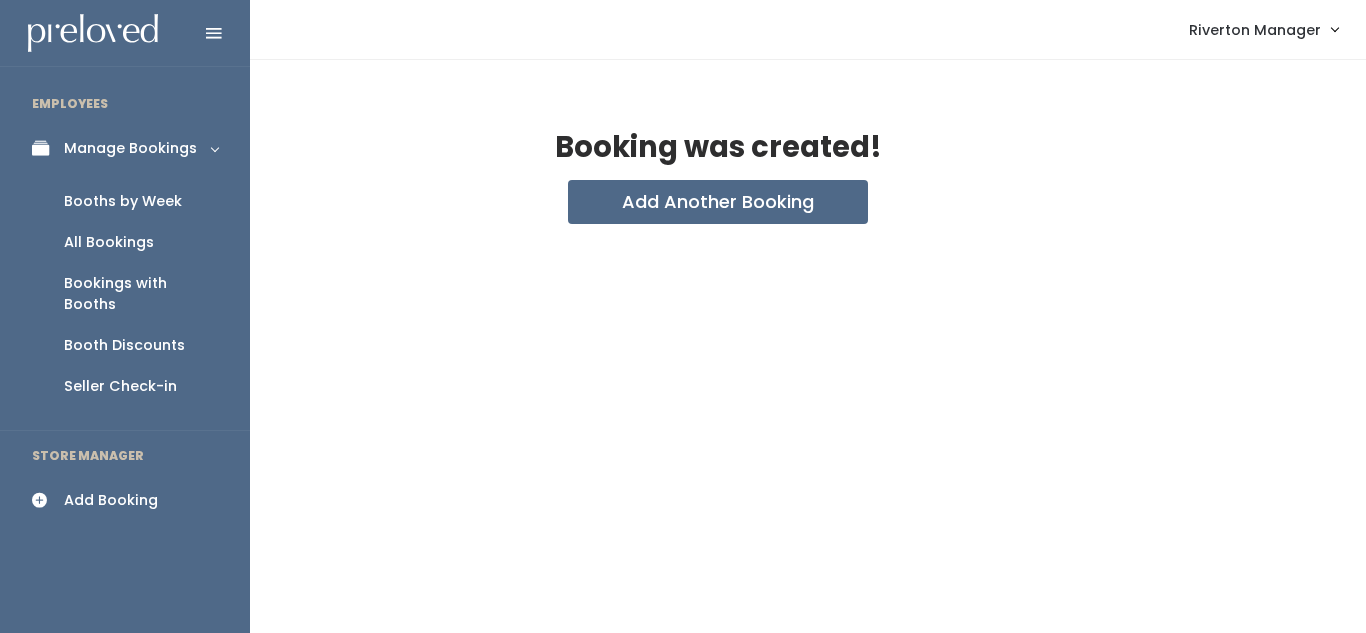 click on "Booths by Week" at bounding box center (123, 201) 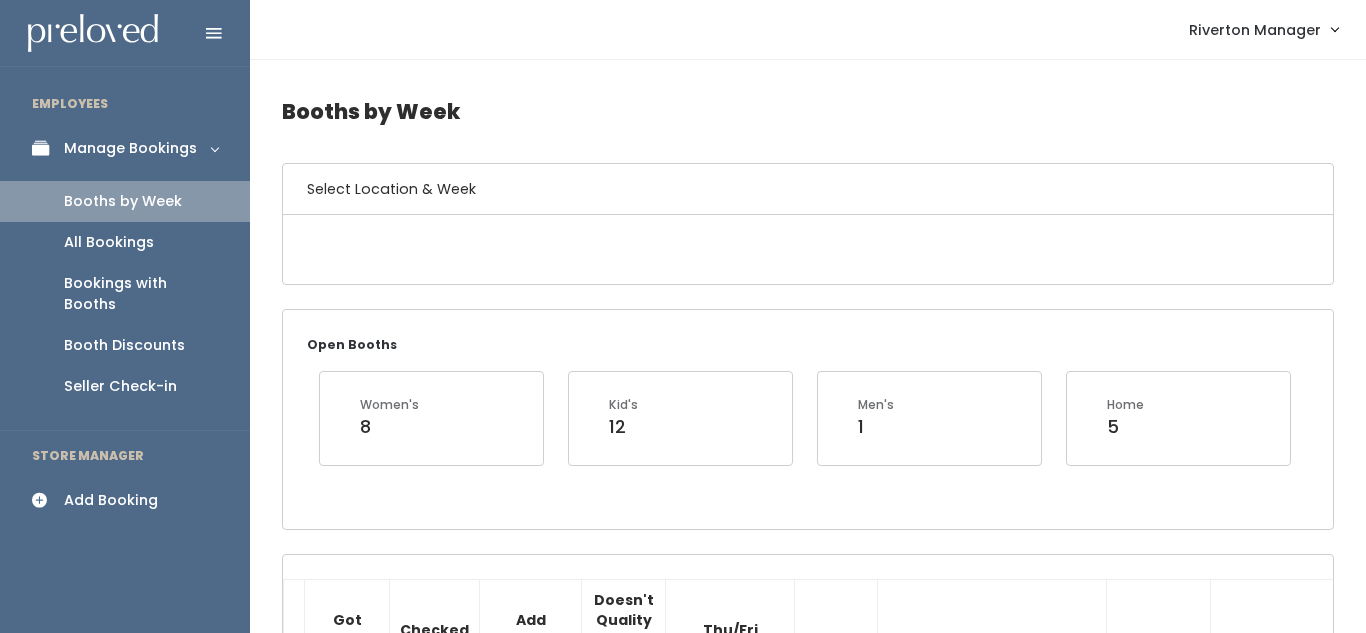 scroll, scrollTop: 0, scrollLeft: 0, axis: both 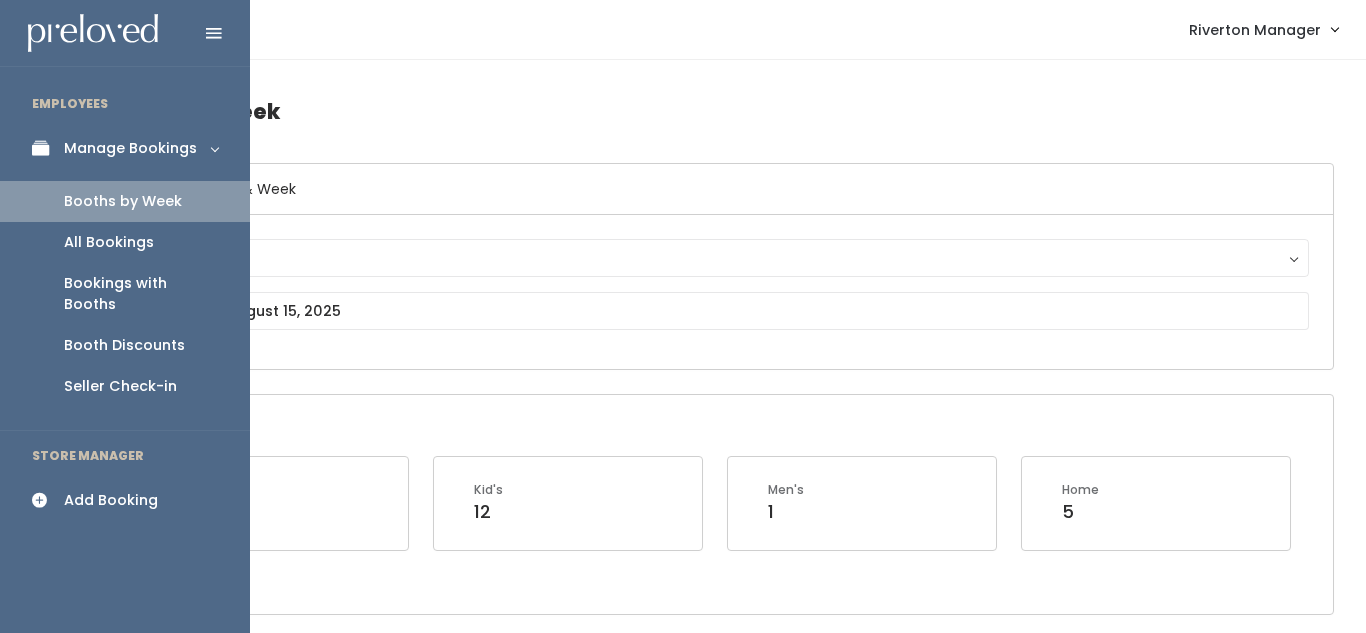 click on "Add Booking" at bounding box center [111, 500] 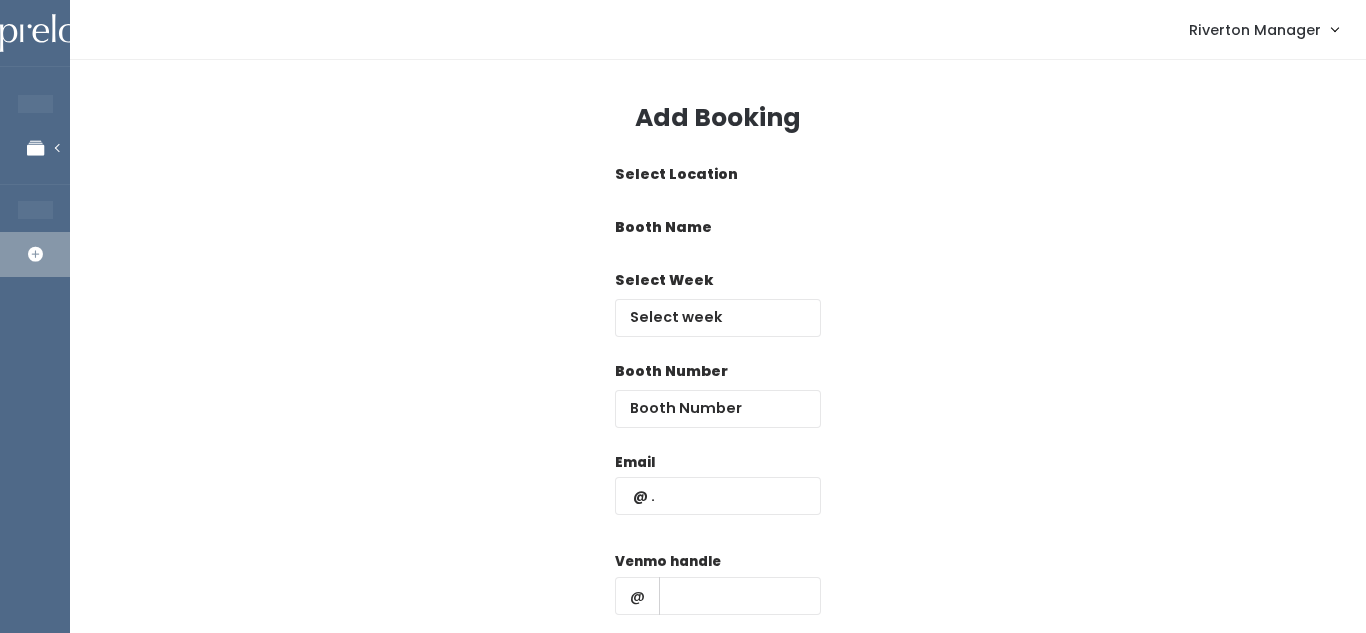 scroll, scrollTop: 0, scrollLeft: 0, axis: both 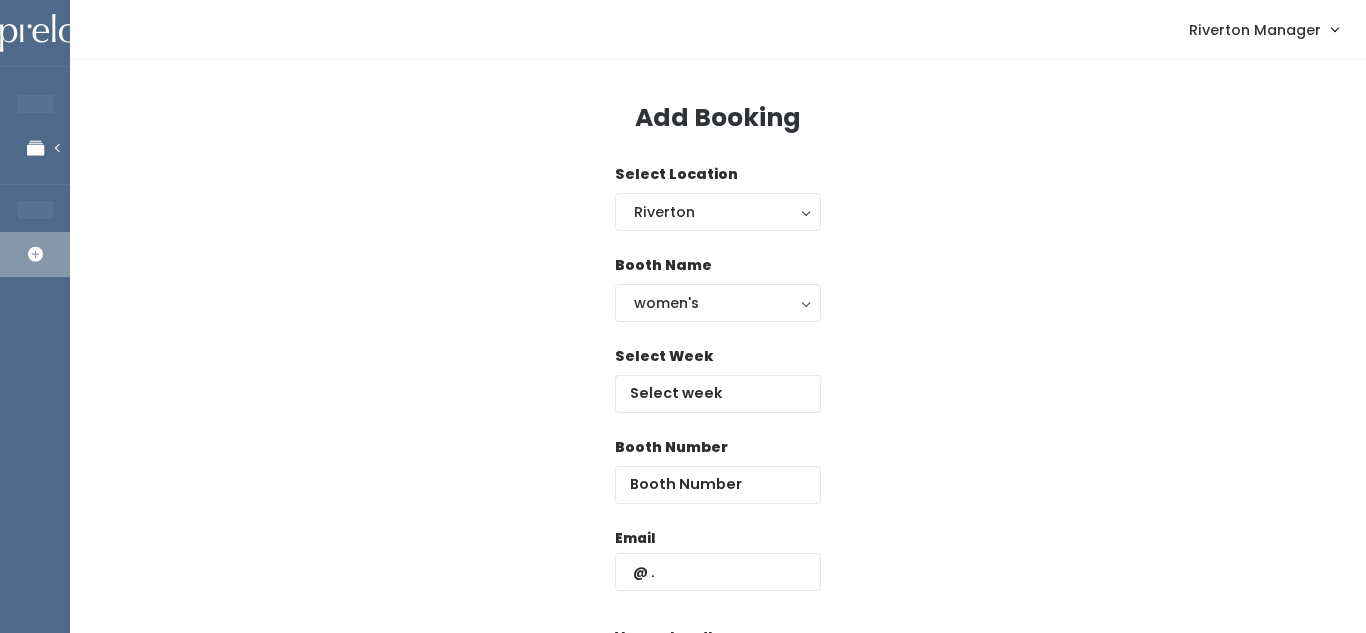 click on "Booth Name
women's
kid's
home
men's
women's" at bounding box center [718, 288] 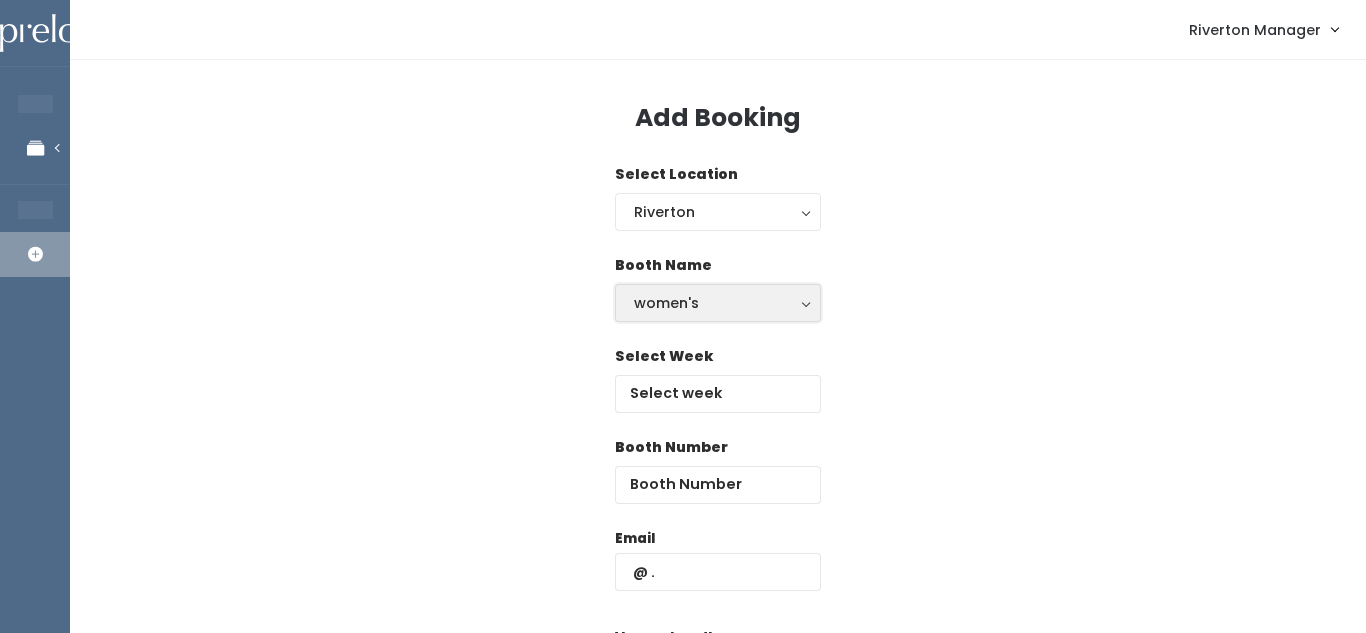 click on "women's" at bounding box center [718, 303] 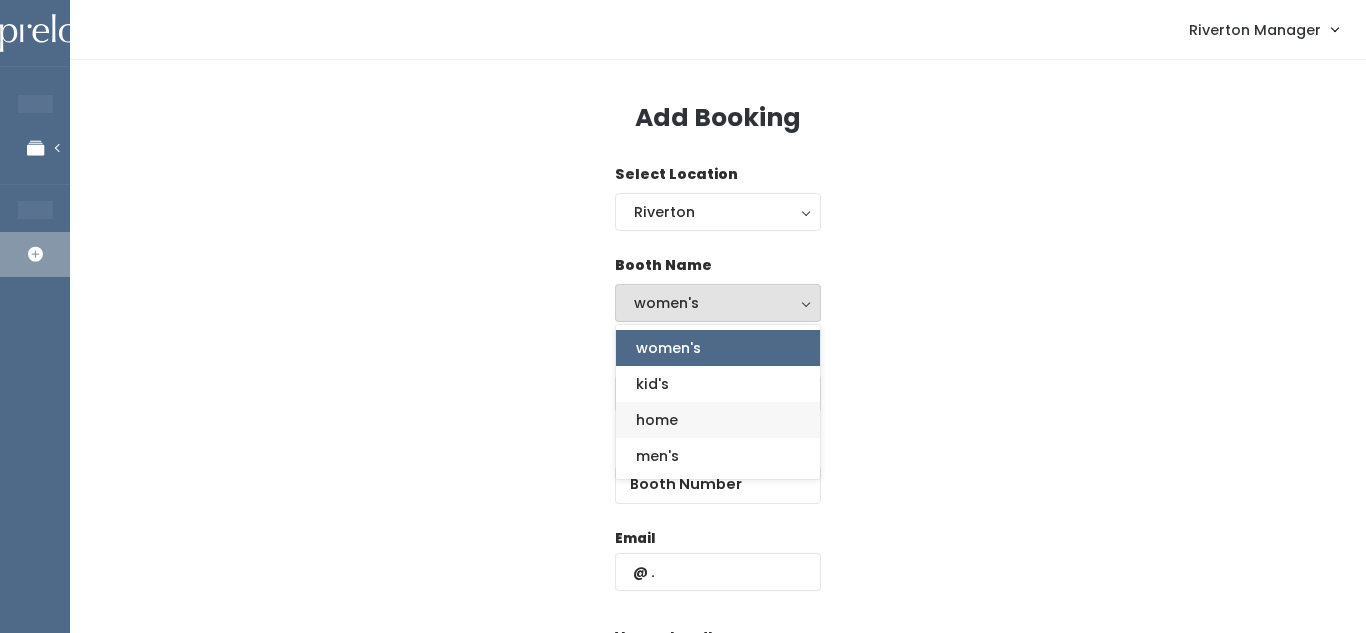 click on "home" at bounding box center (718, 420) 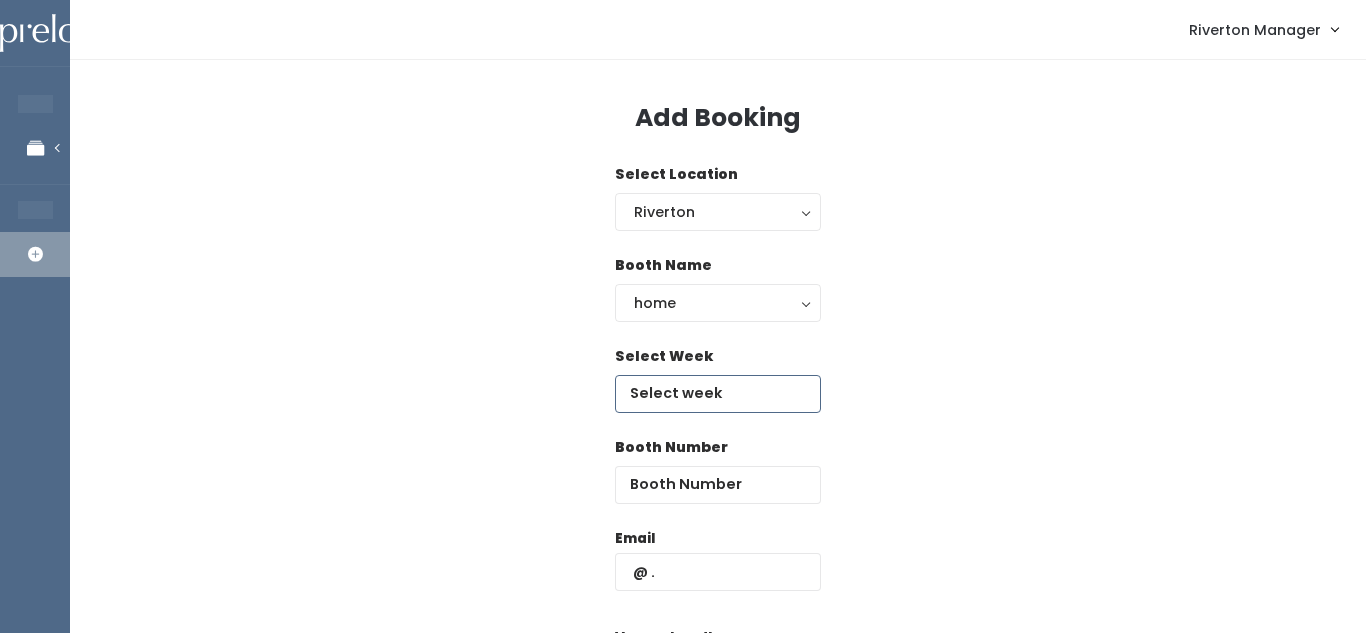 click at bounding box center (718, 394) 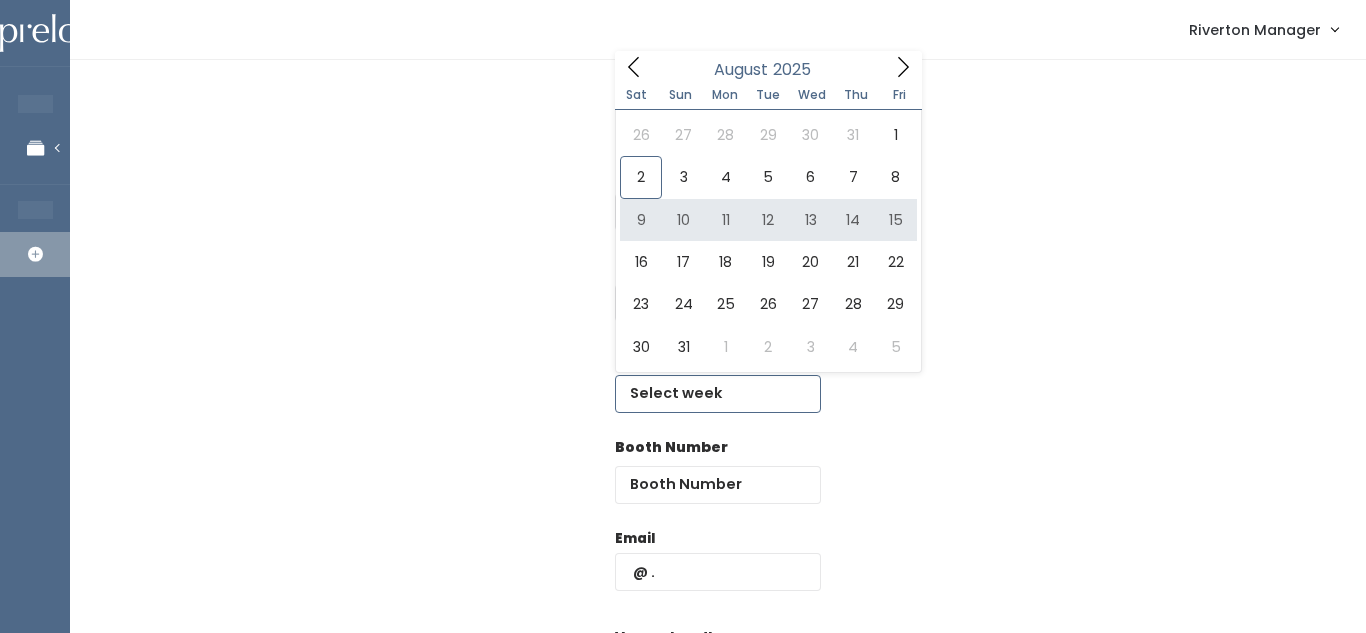 type on "[MONTH] [DAY] to [MONTH] [DAY]" 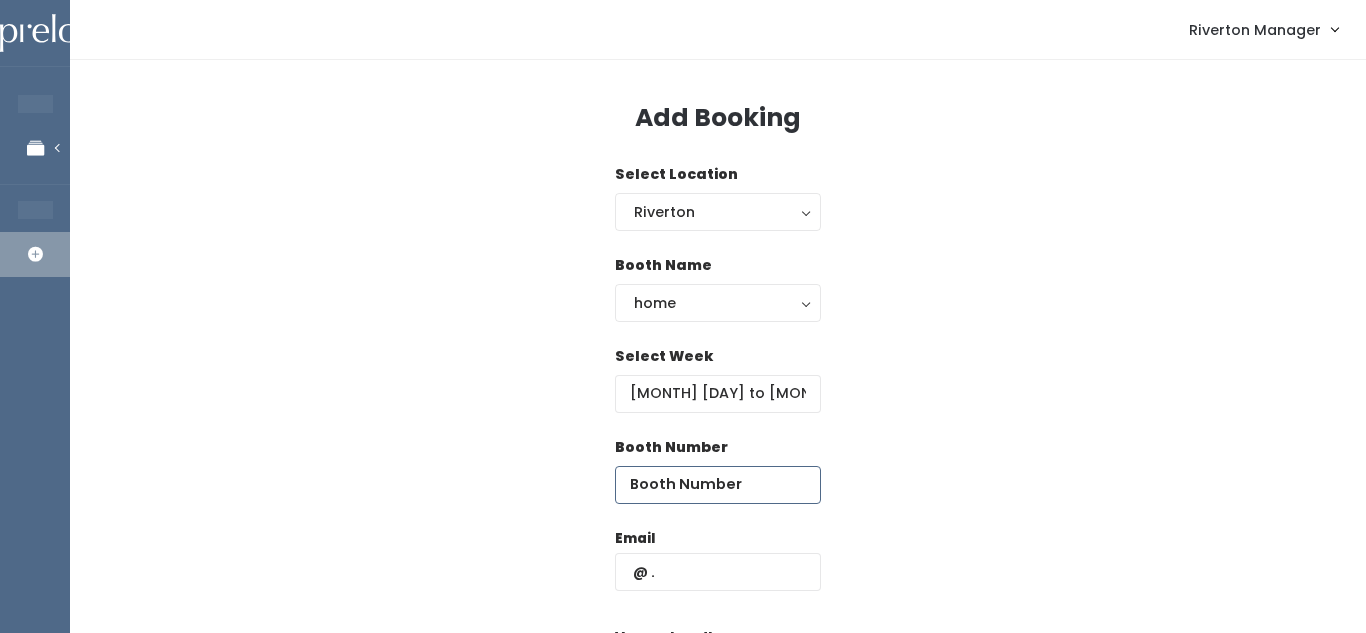 click at bounding box center [718, 485] 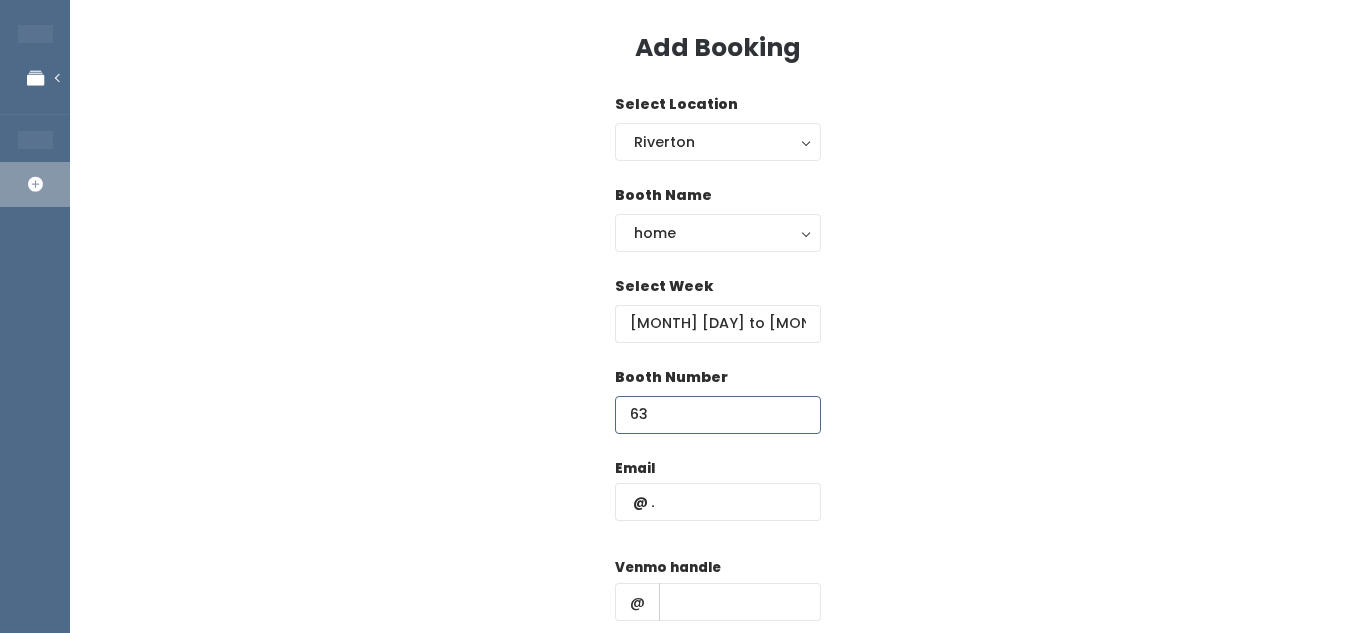 scroll, scrollTop: 79, scrollLeft: 0, axis: vertical 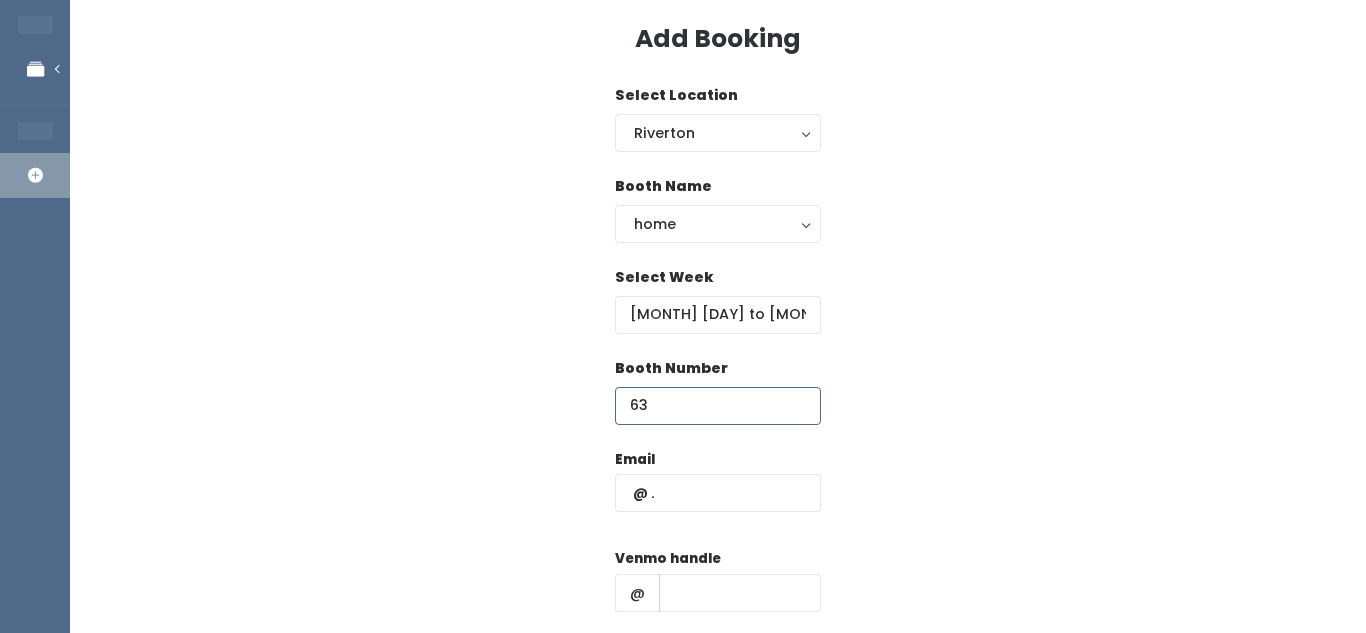 type on "63" 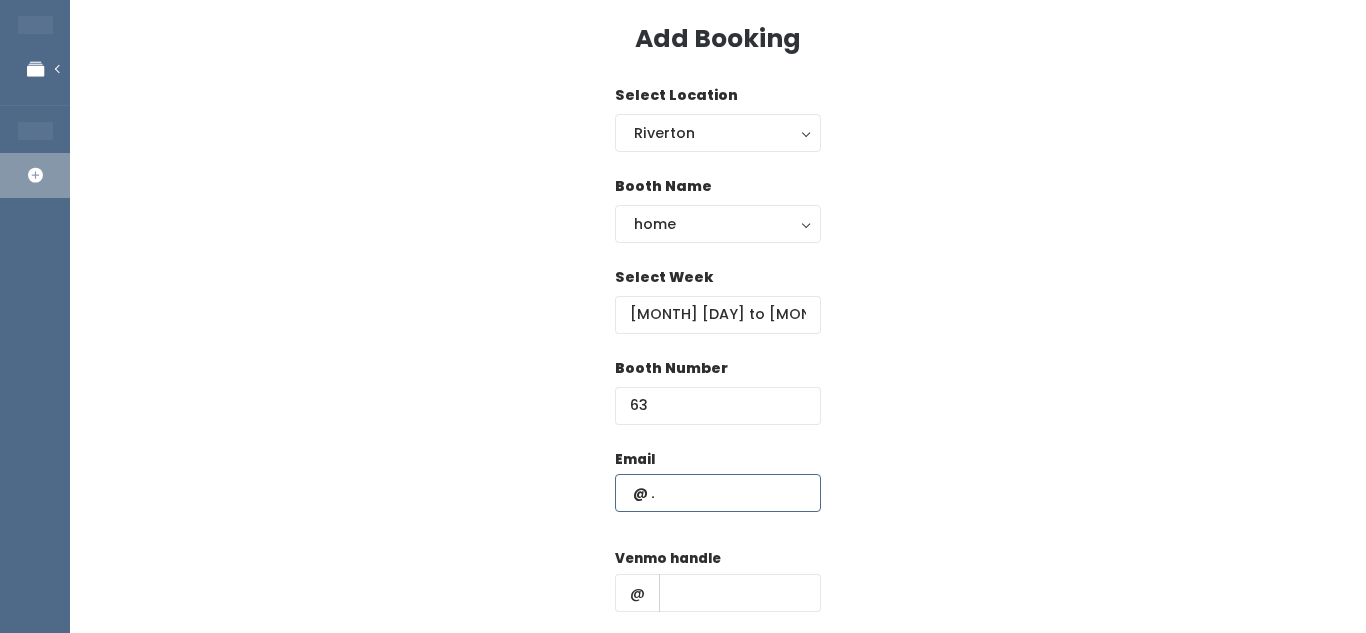 click at bounding box center (718, 493) 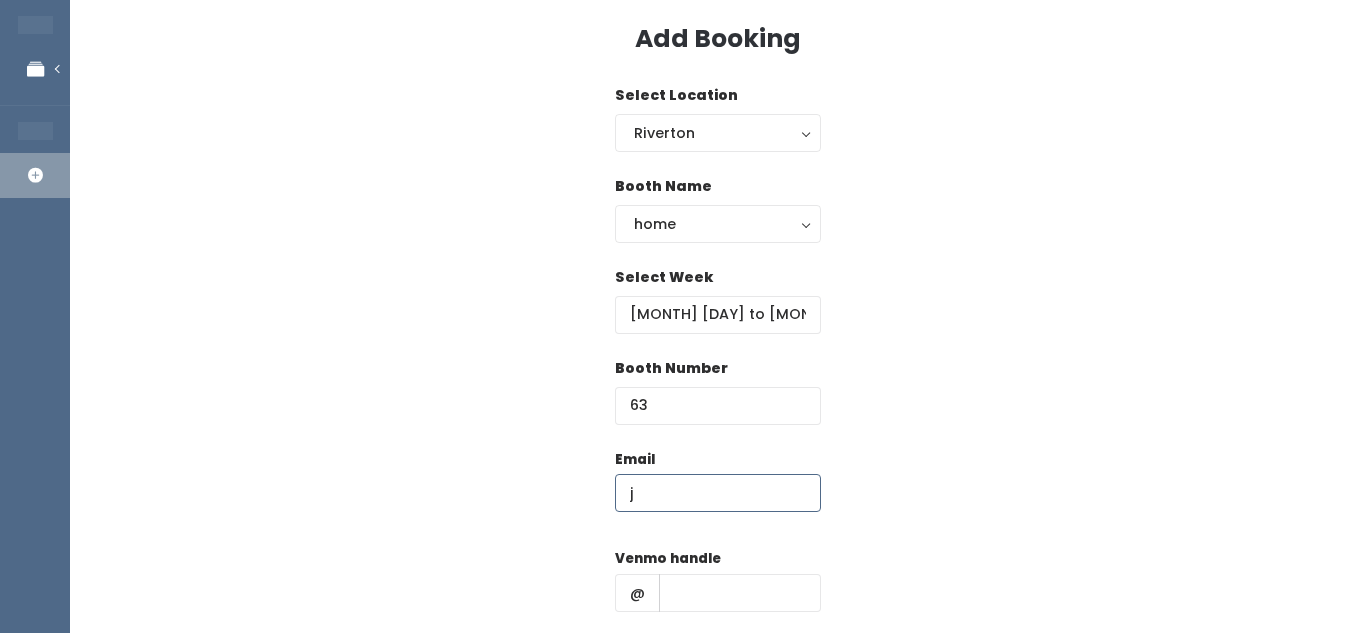 type on "[EMAIL]" 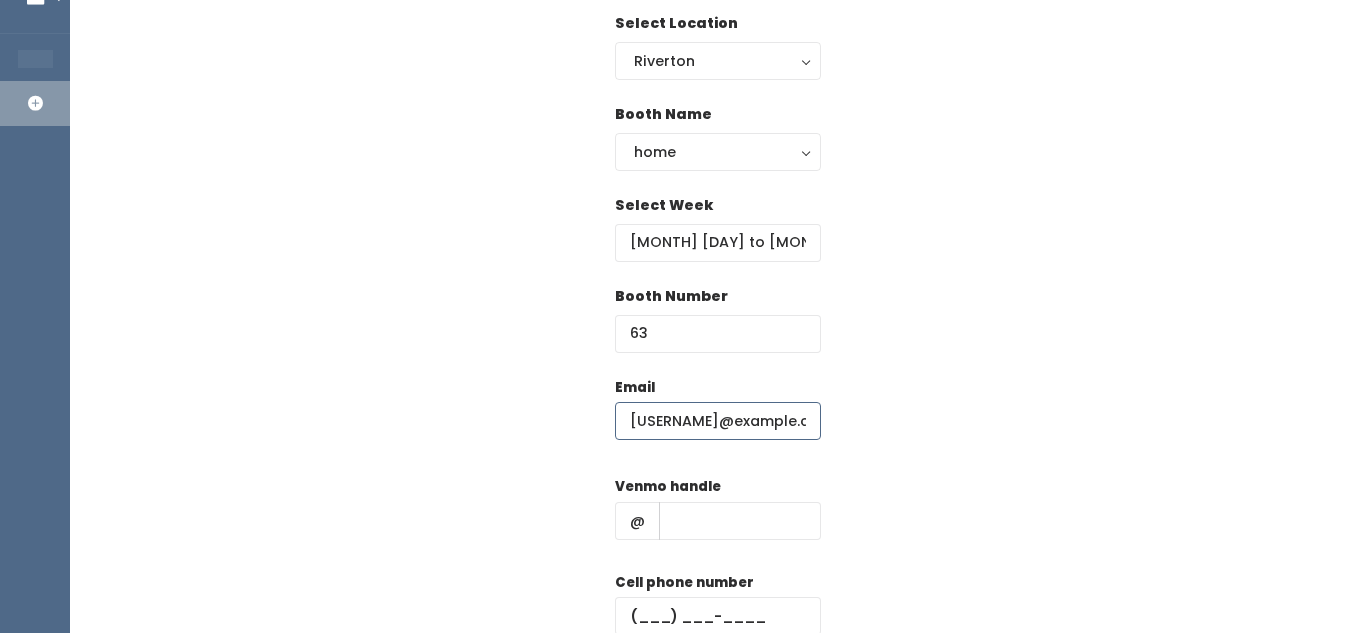 scroll, scrollTop: 181, scrollLeft: 0, axis: vertical 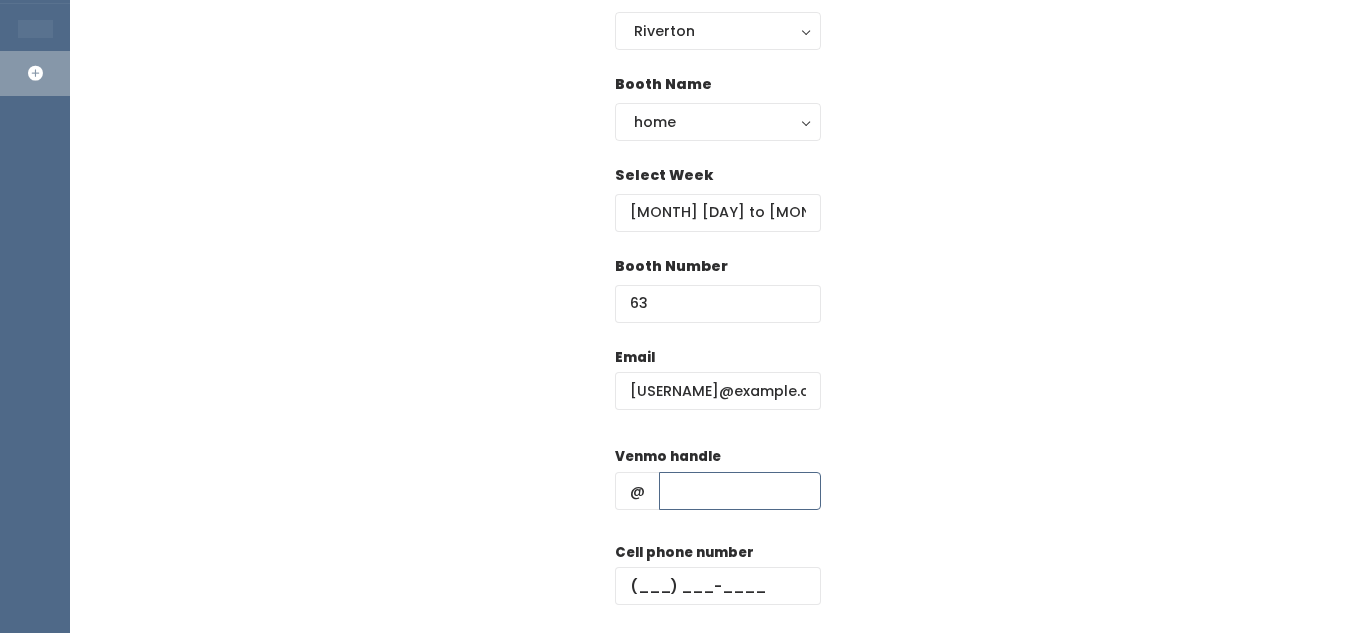 click at bounding box center [740, 491] 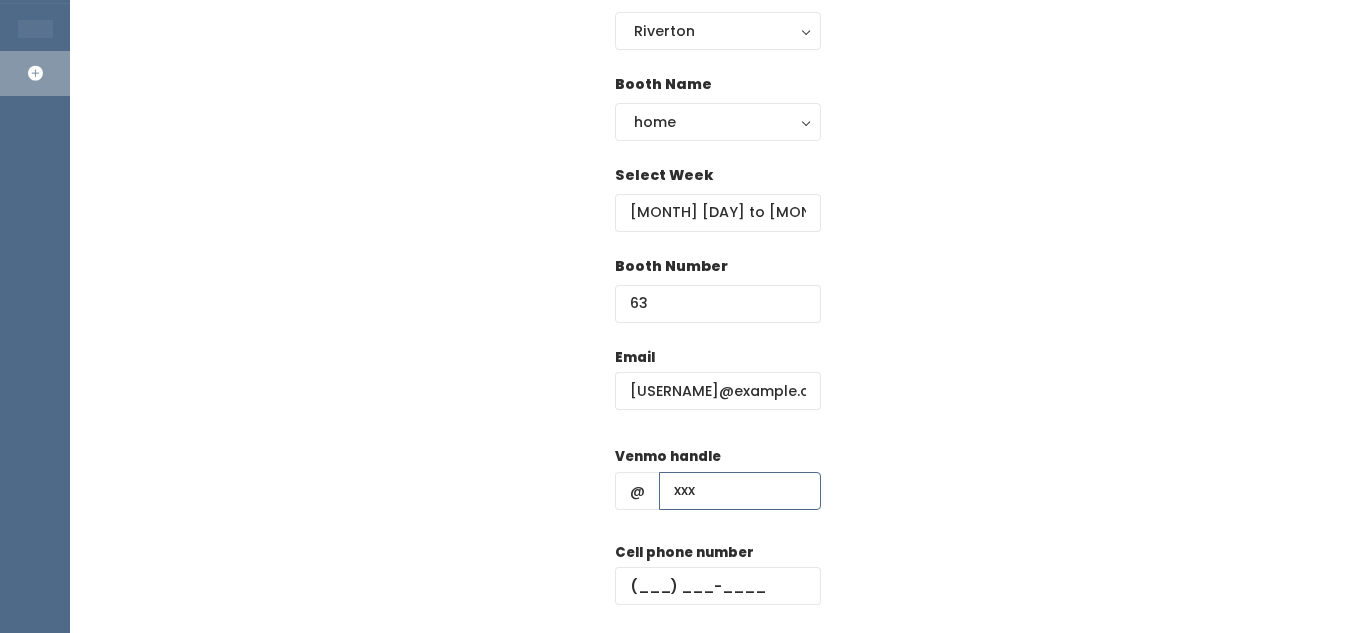 type on "xxx" 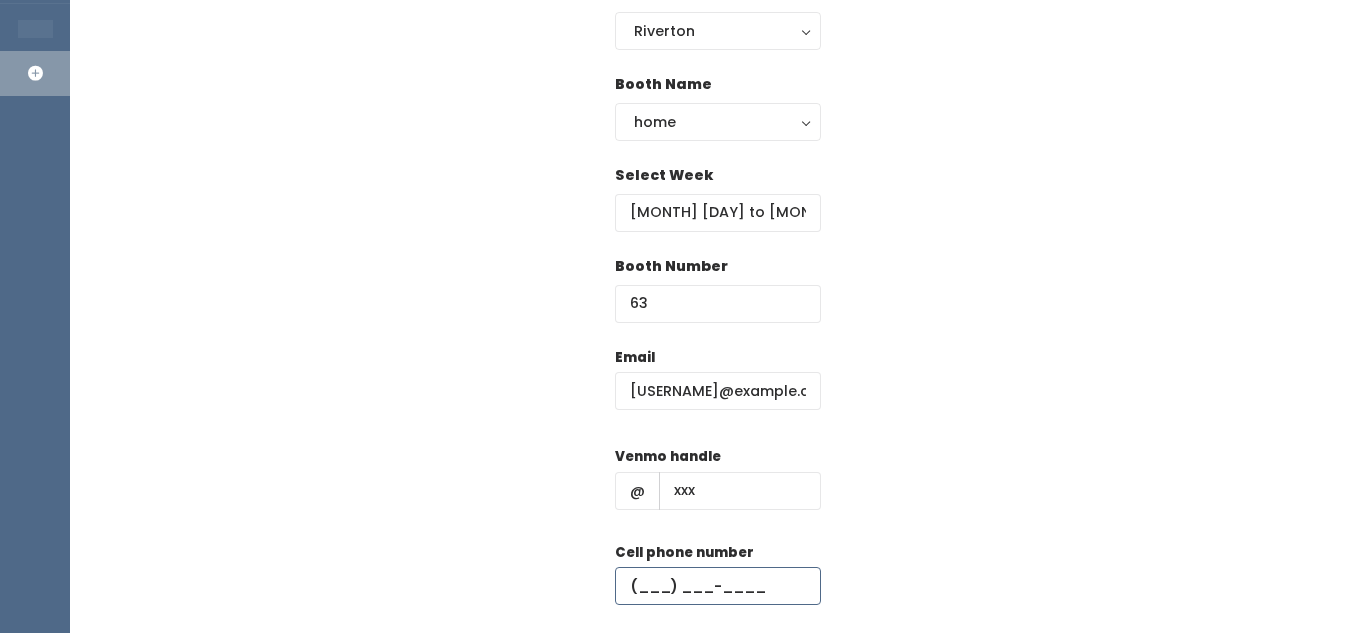 click at bounding box center (718, 586) 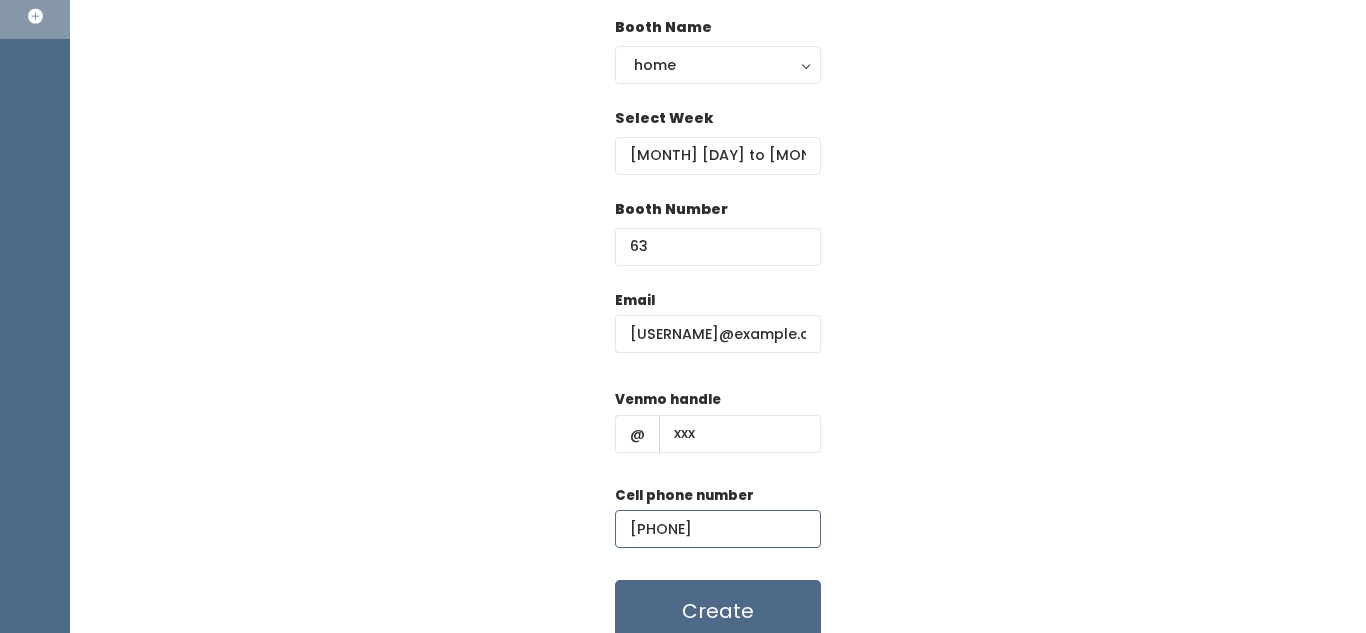 scroll, scrollTop: 240, scrollLeft: 0, axis: vertical 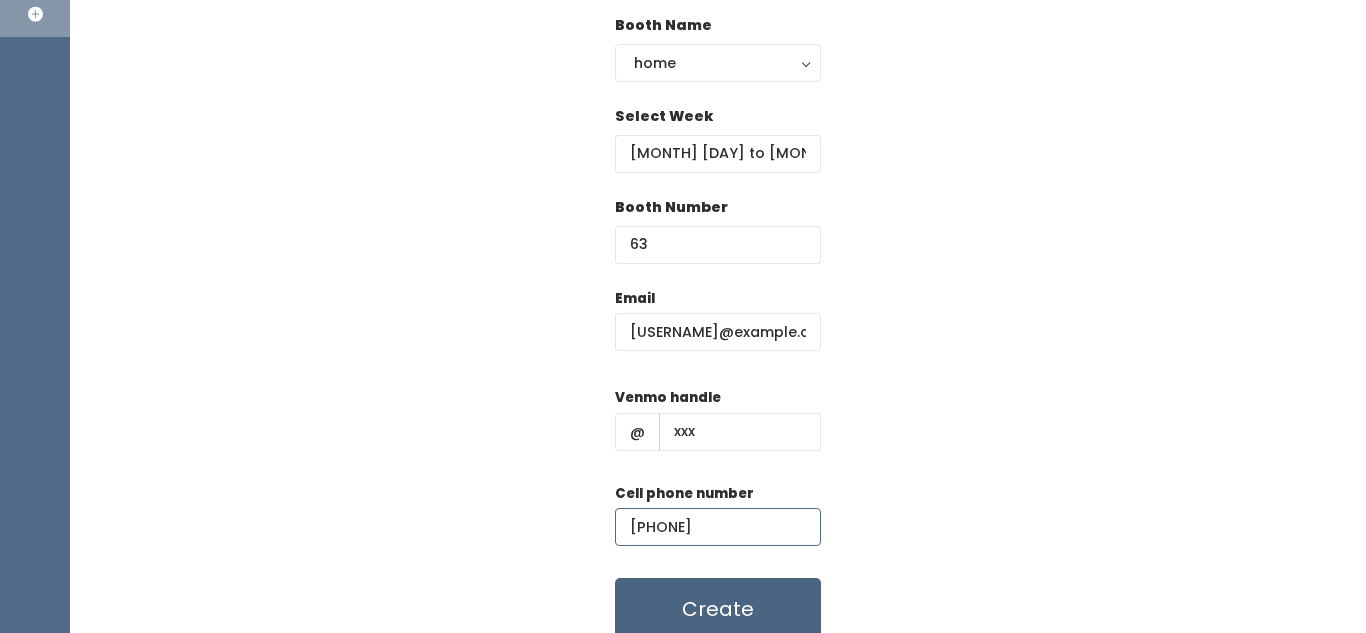 type on "(111) 111-1111" 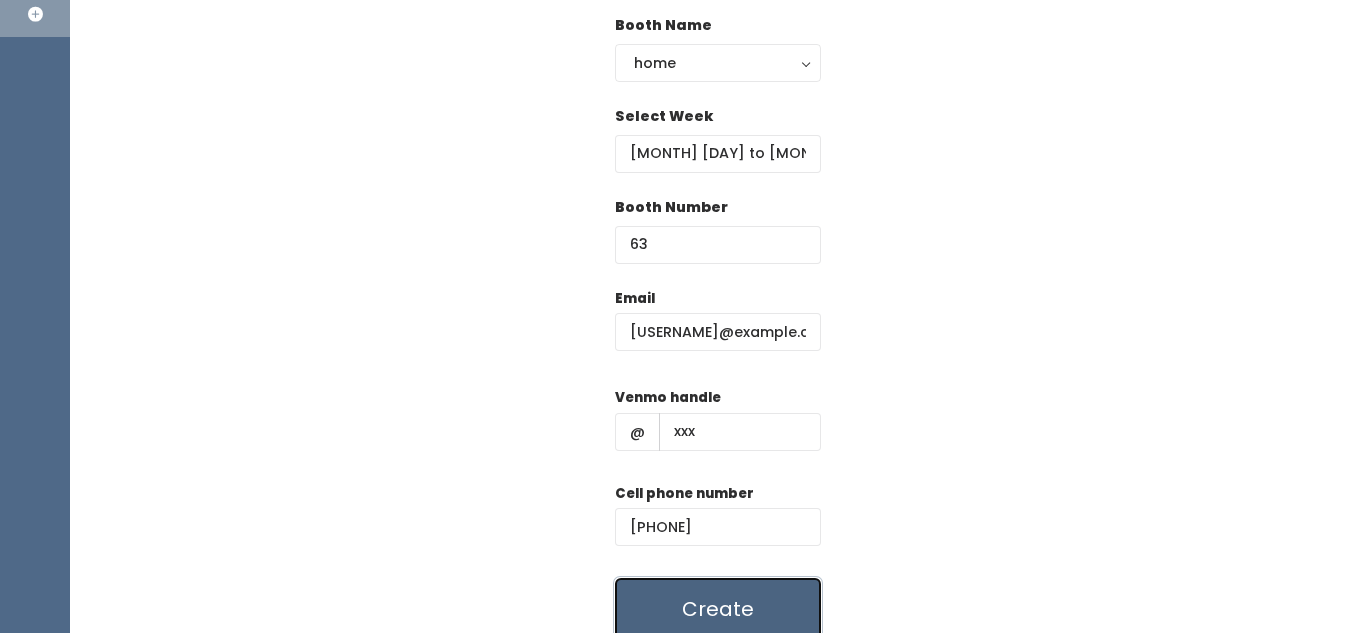 click on "Create" at bounding box center (718, 609) 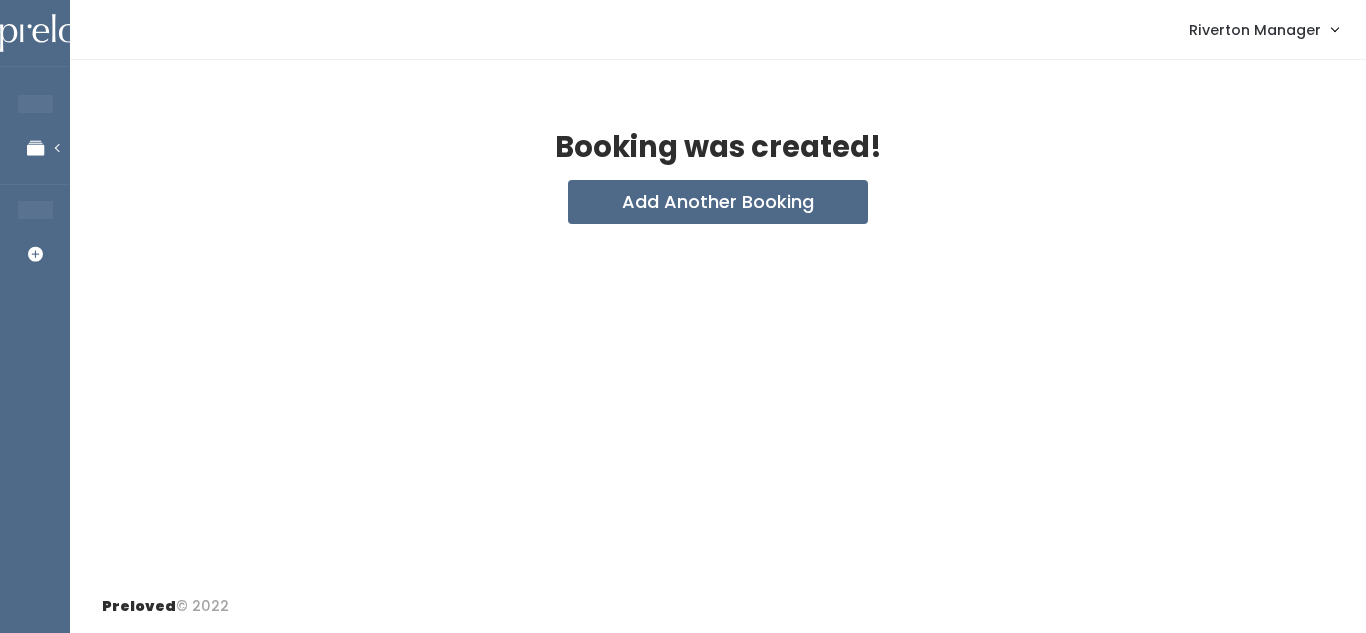 scroll, scrollTop: 0, scrollLeft: 0, axis: both 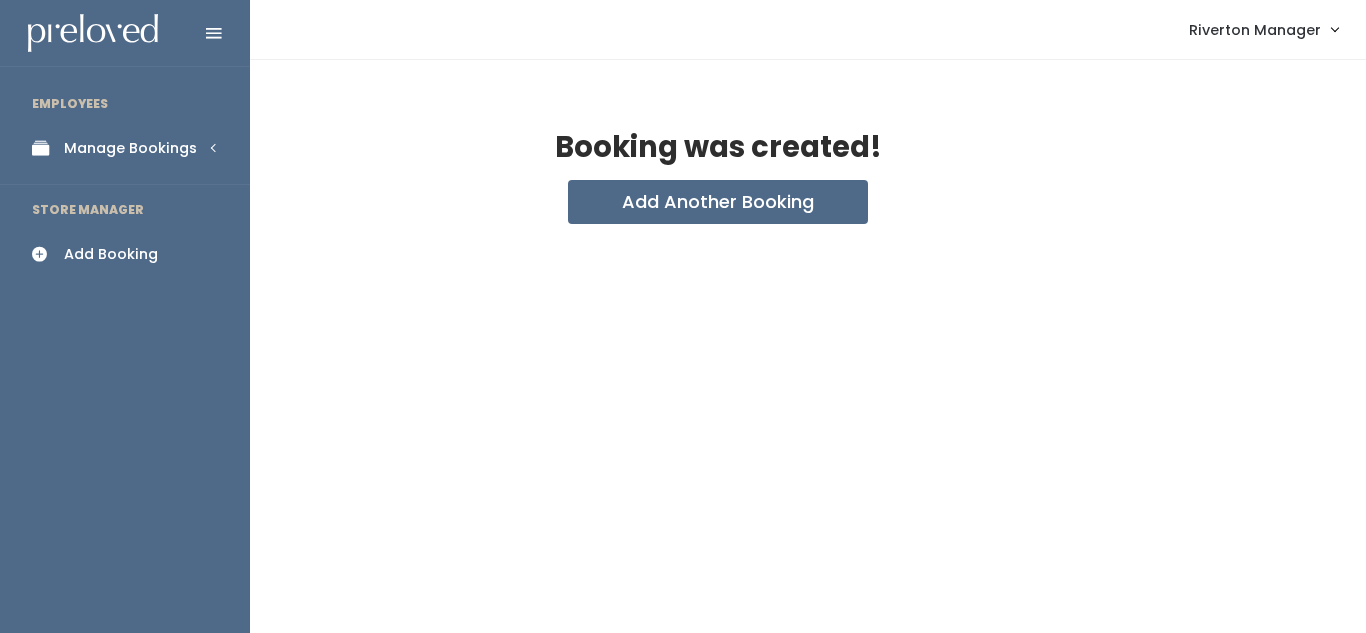 click at bounding box center [46, 148] 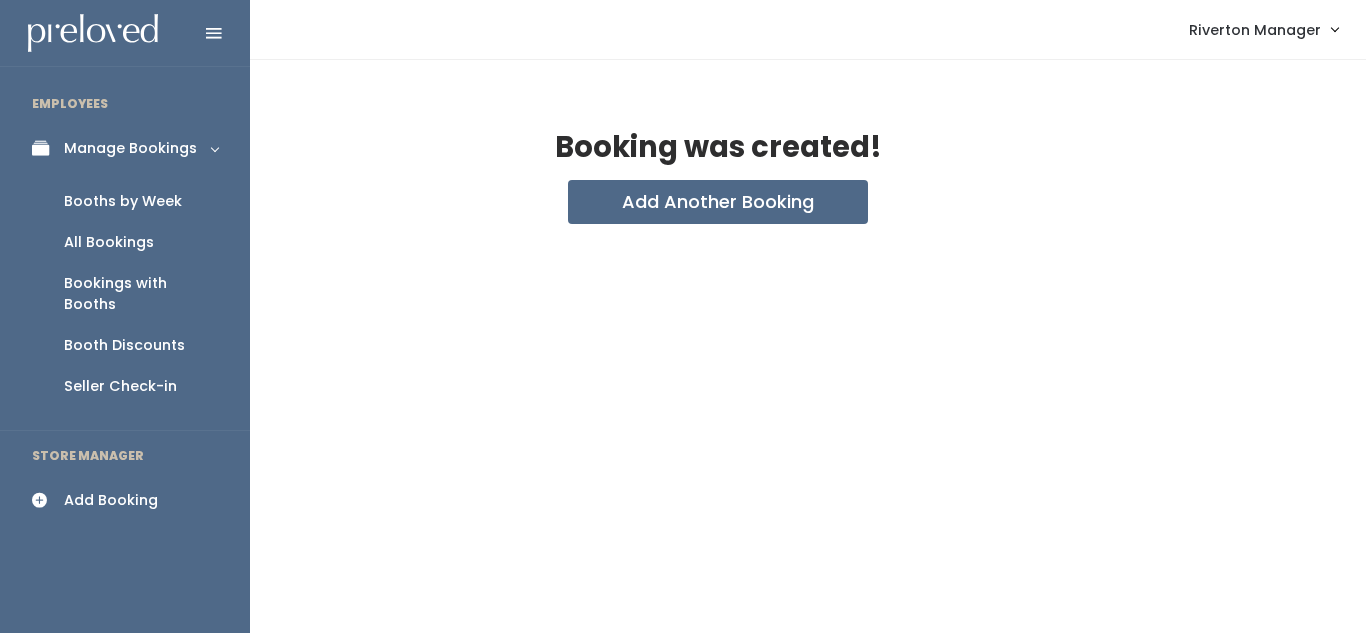 click on "Booths by Week" at bounding box center [123, 201] 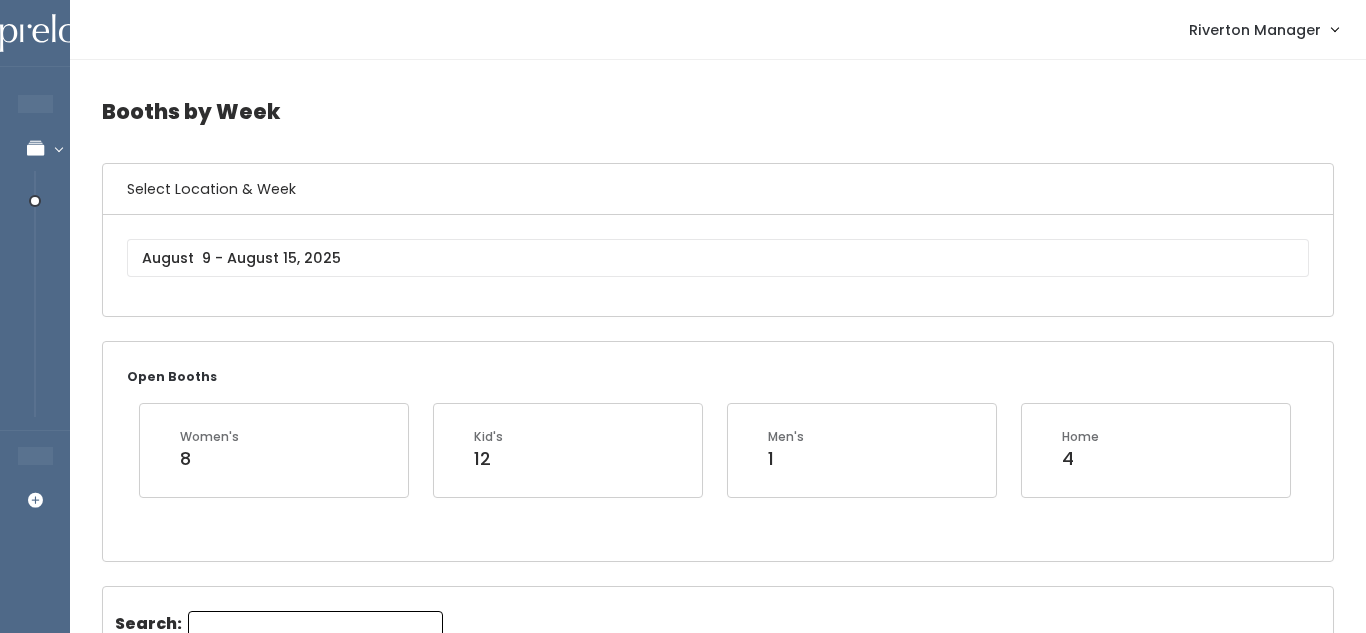 scroll, scrollTop: 0, scrollLeft: 0, axis: both 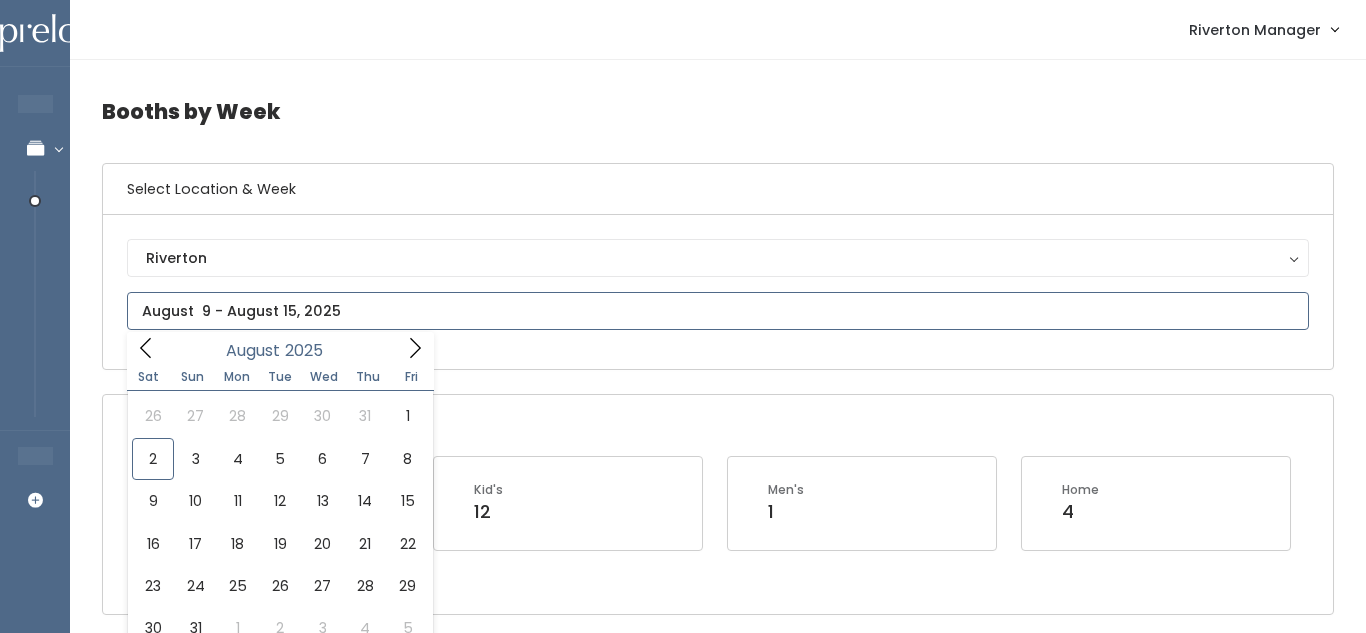 click at bounding box center [718, 311] 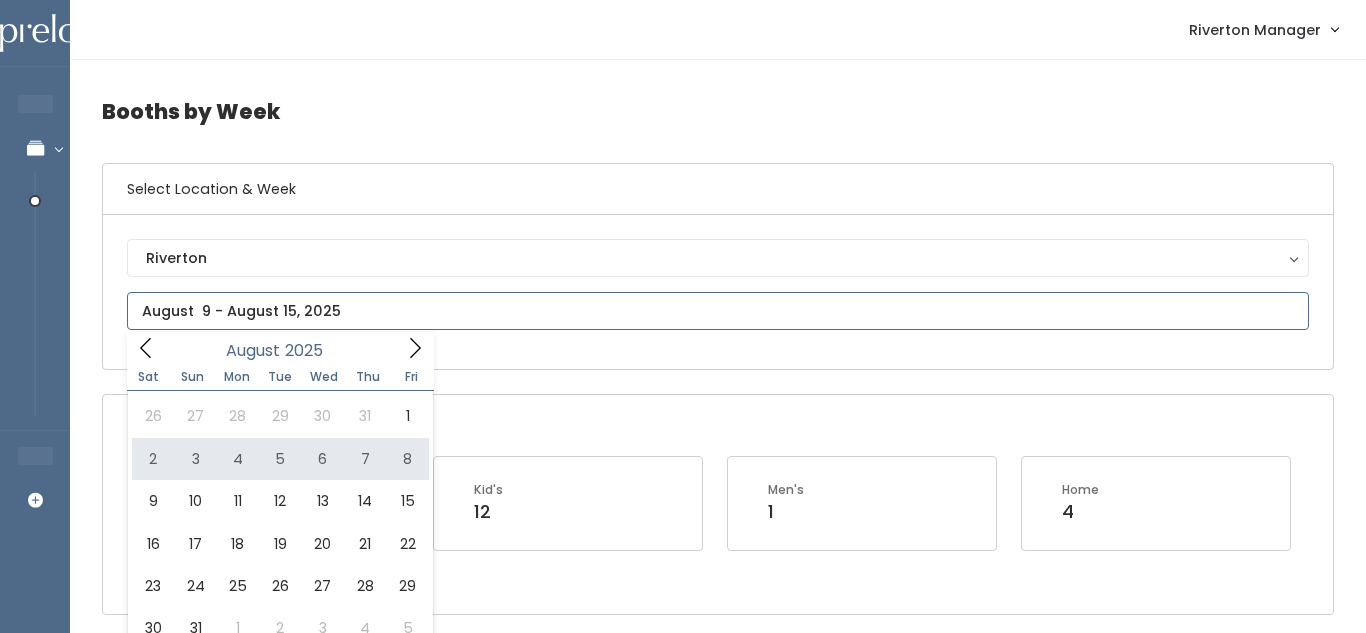 type on "August 2 to August 8" 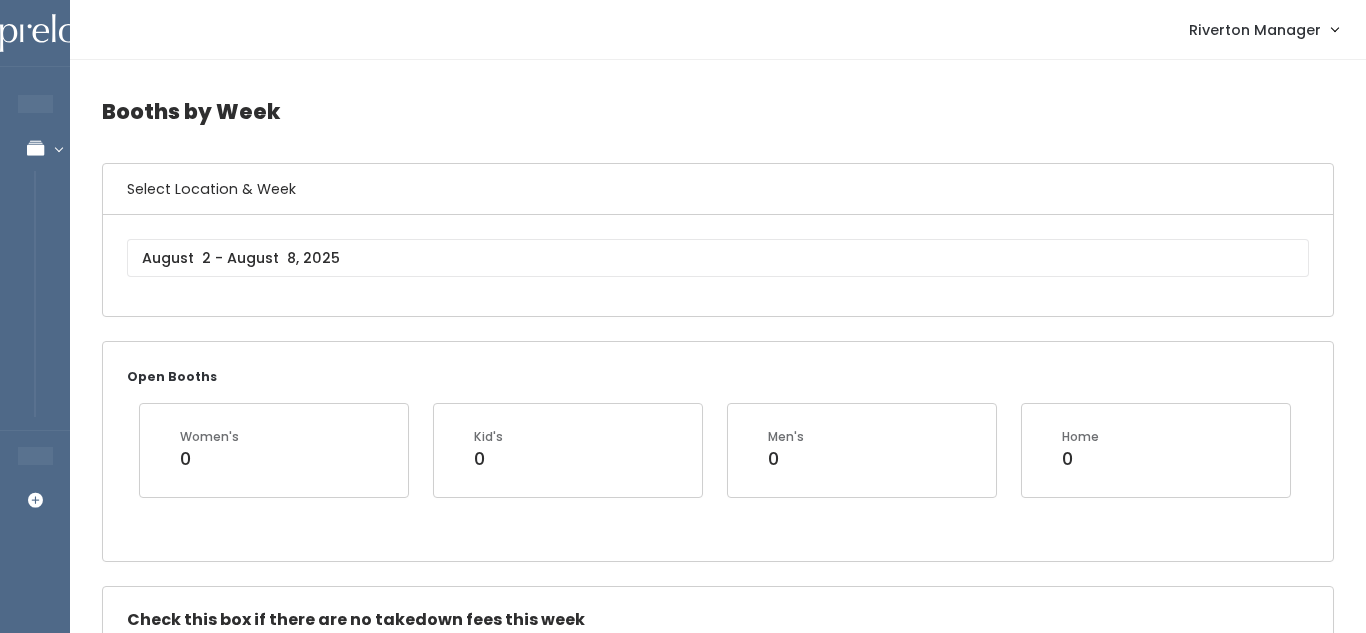scroll, scrollTop: 0, scrollLeft: 0, axis: both 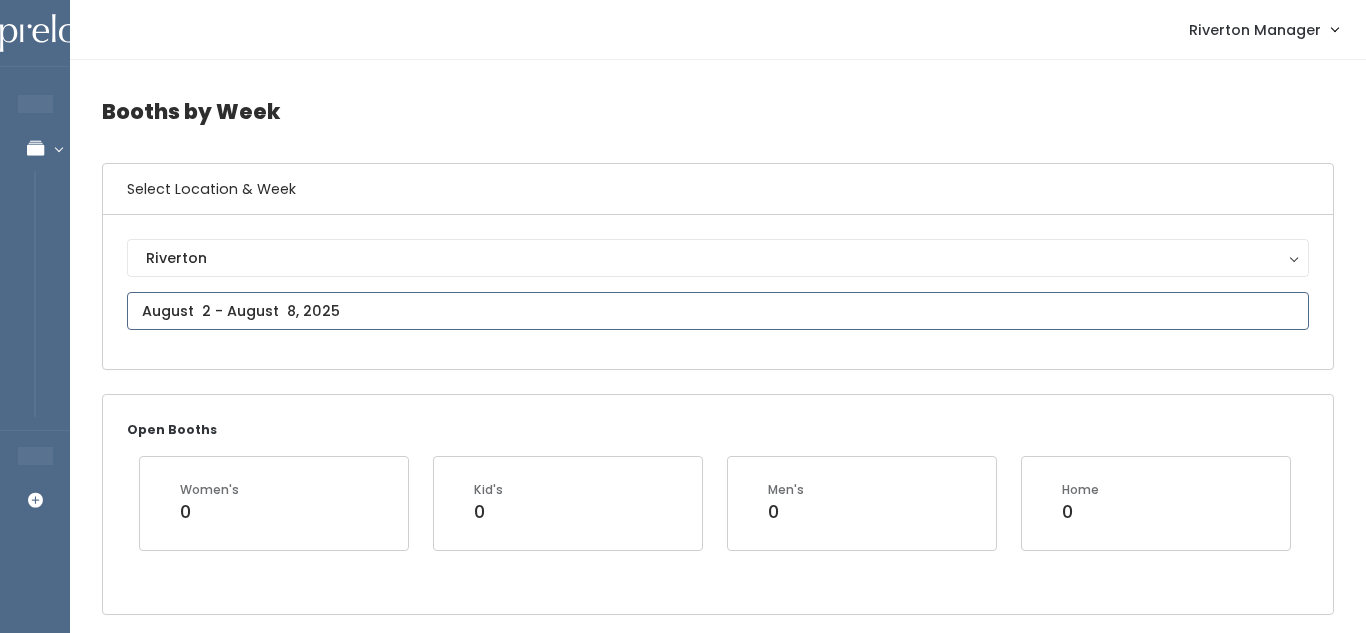 click at bounding box center [718, 311] 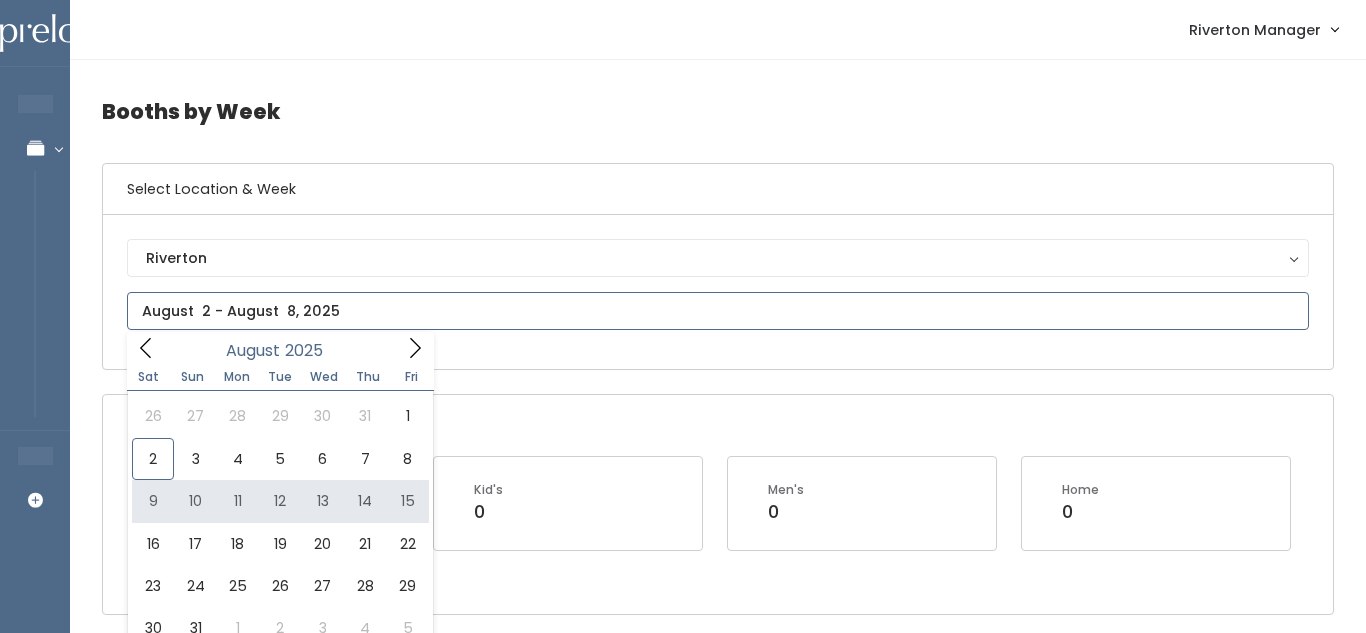 type on "[DATE] to [DATE]" 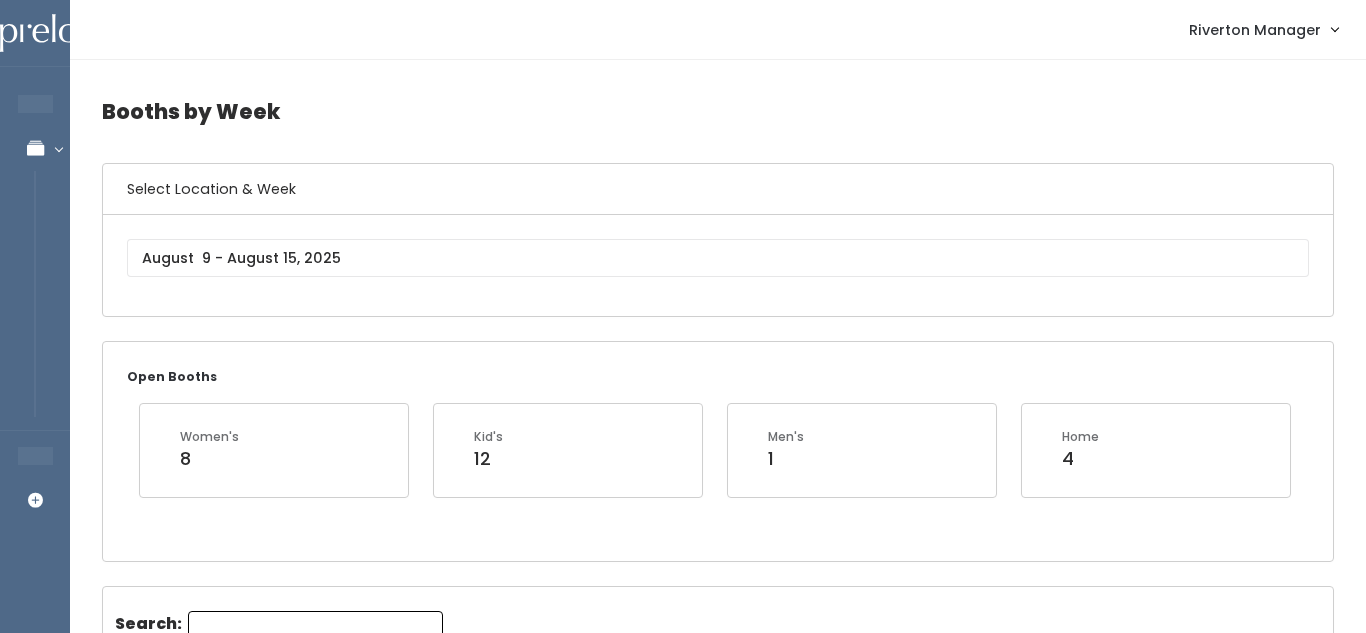 scroll, scrollTop: 1875, scrollLeft: 0, axis: vertical 